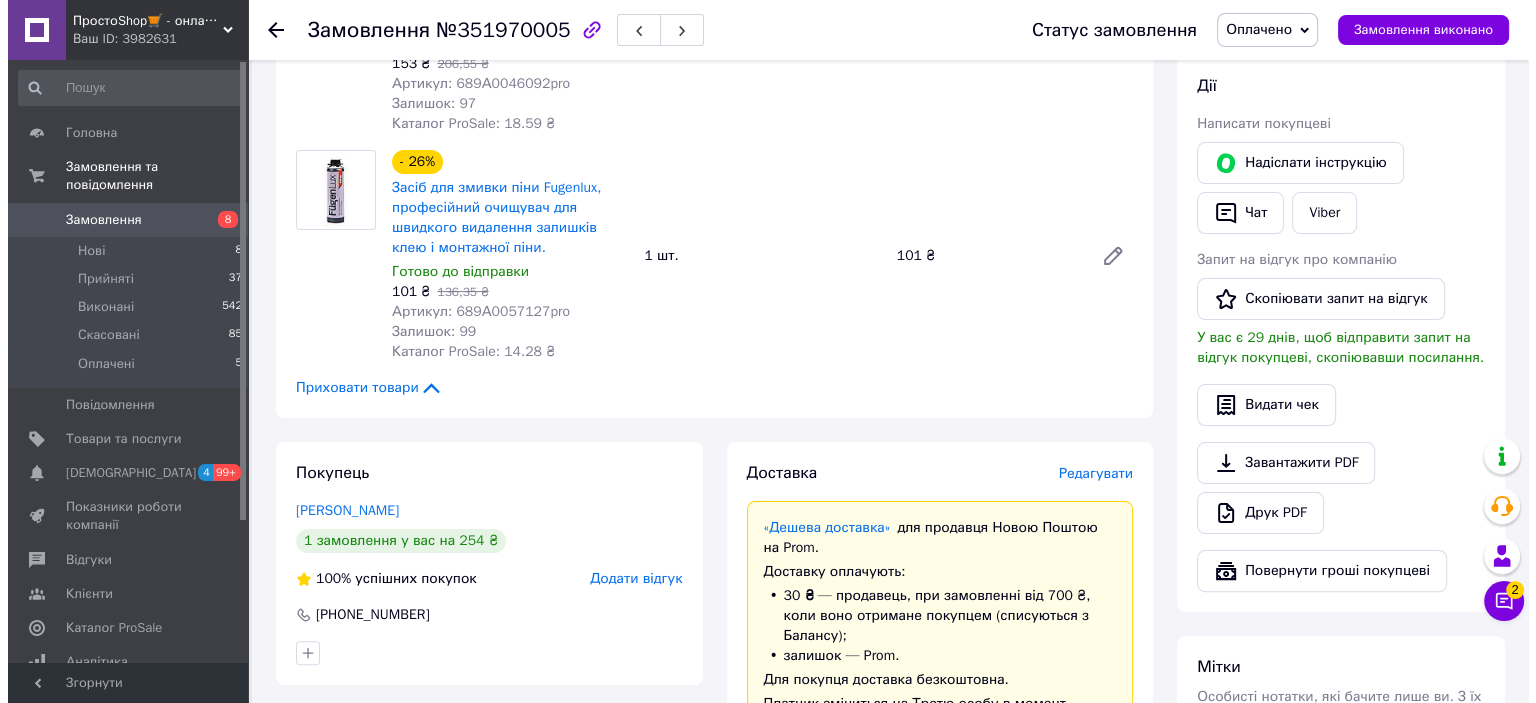 scroll, scrollTop: 400, scrollLeft: 0, axis: vertical 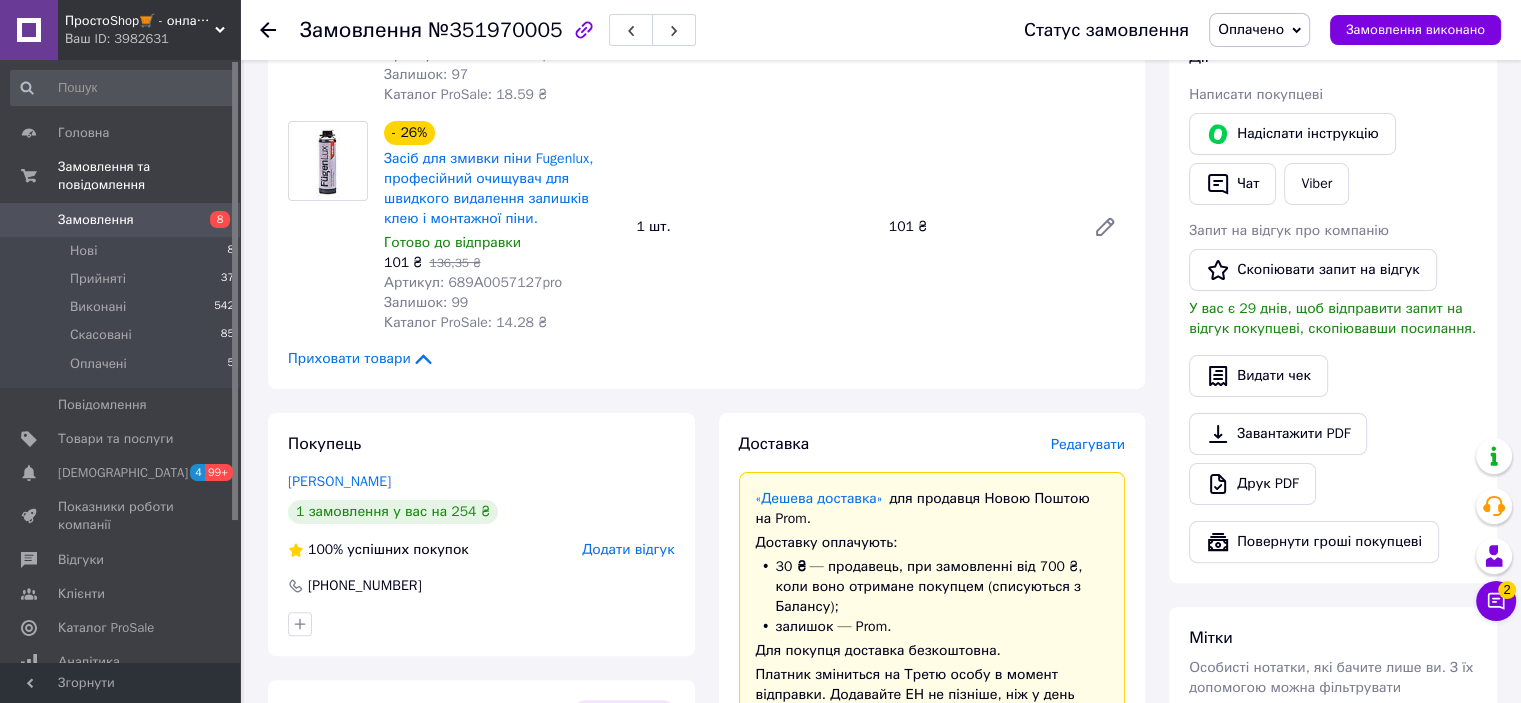 click on "Редагувати" at bounding box center (1088, 444) 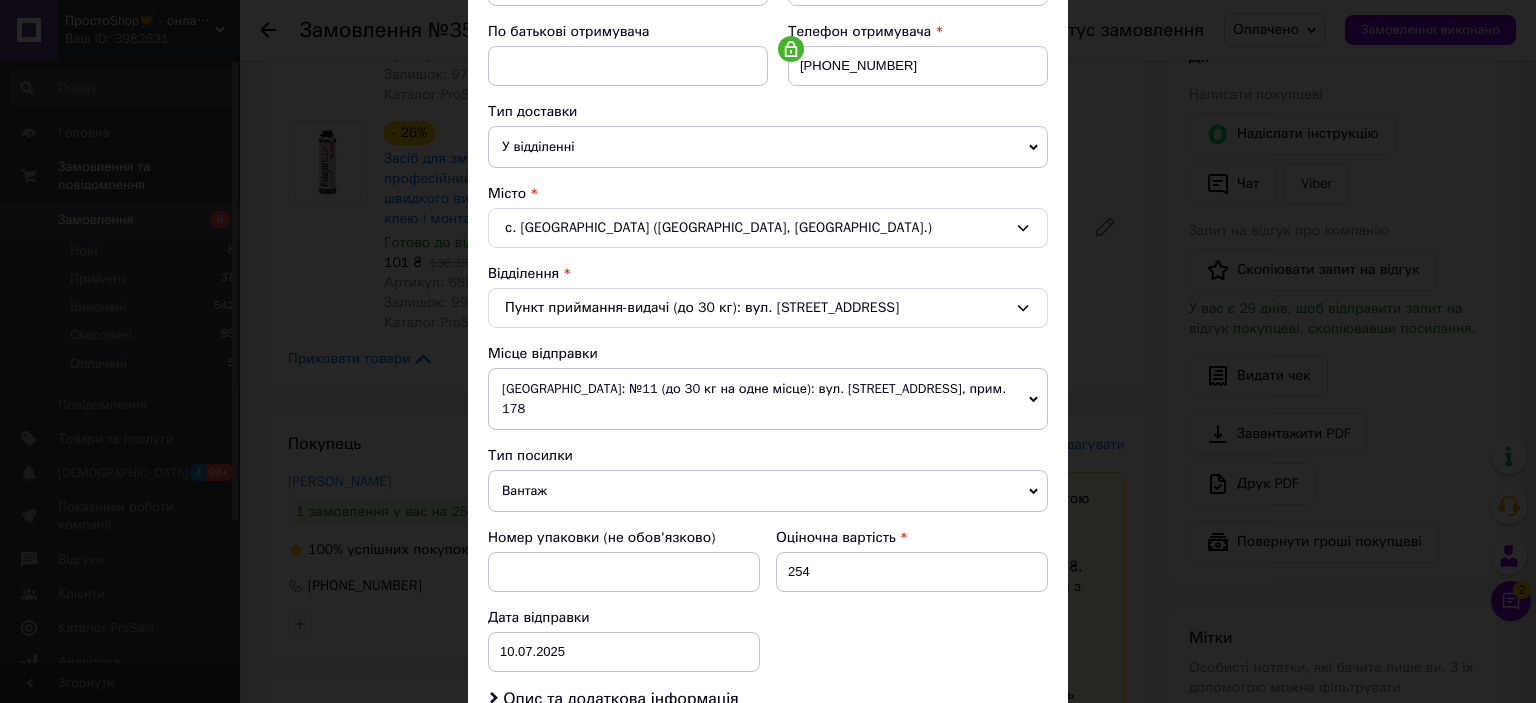 scroll, scrollTop: 400, scrollLeft: 0, axis: vertical 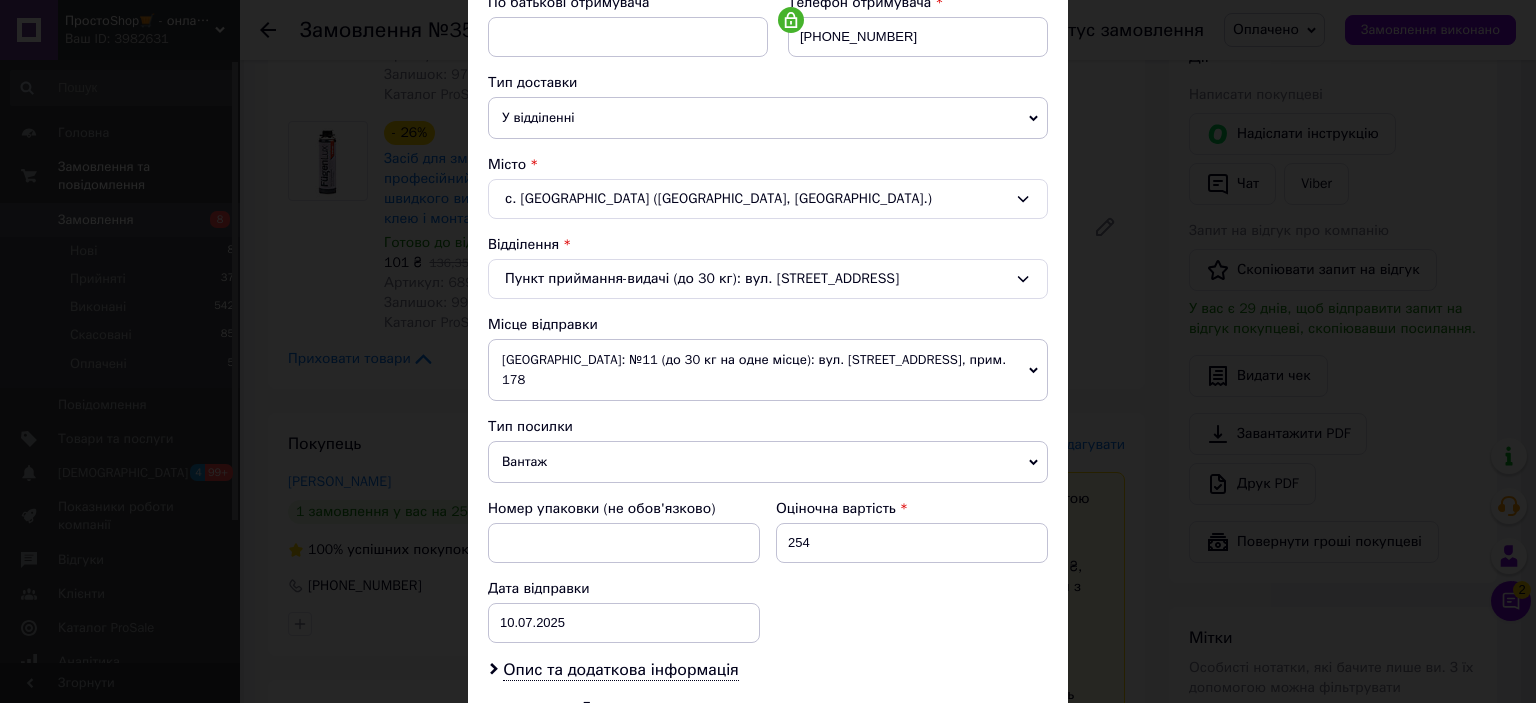 click on "[GEOGRAPHIC_DATA]: №11 (до 30 кг на одне місце): вул. [STREET_ADDRESS], прим. 178" at bounding box center [768, 370] 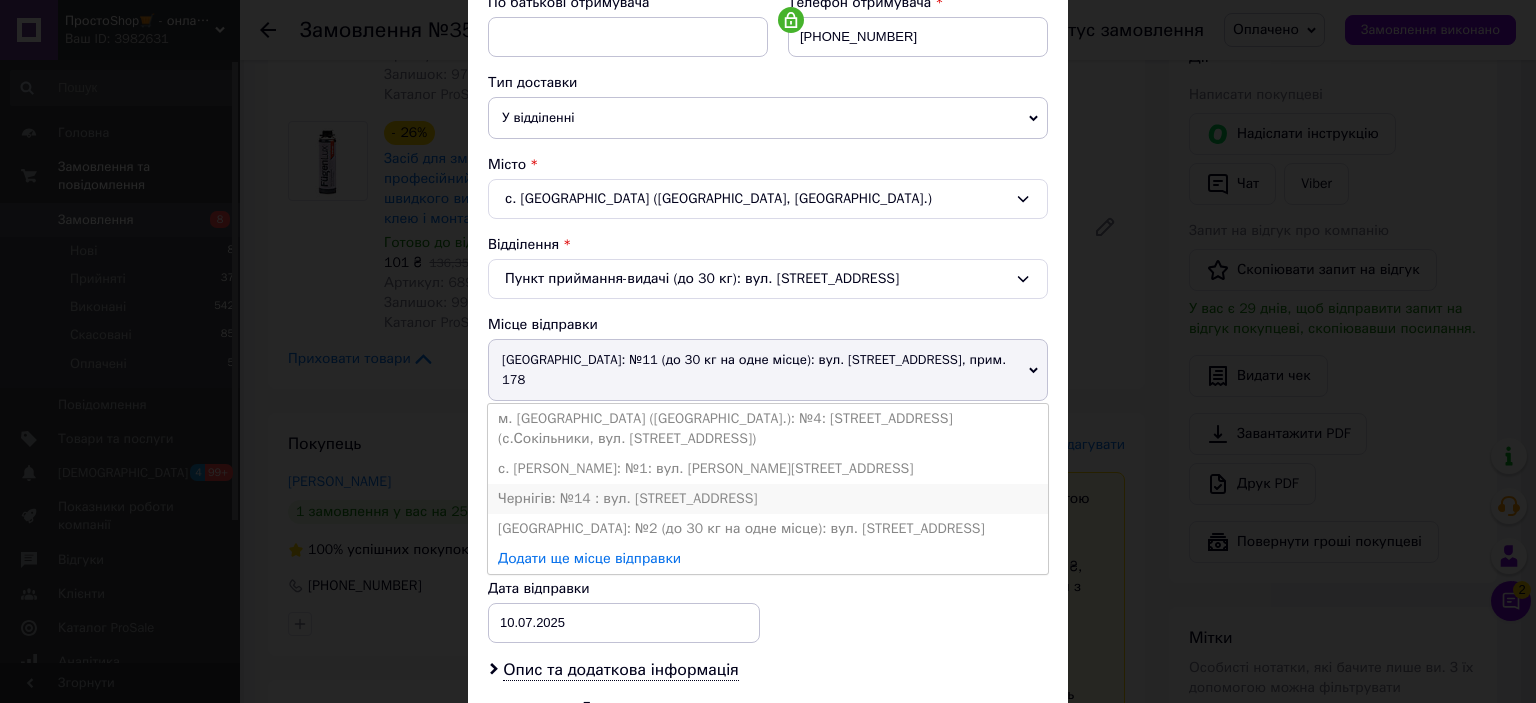 click on "Чернігів: №14 : вул. [STREET_ADDRESS]" at bounding box center (768, 499) 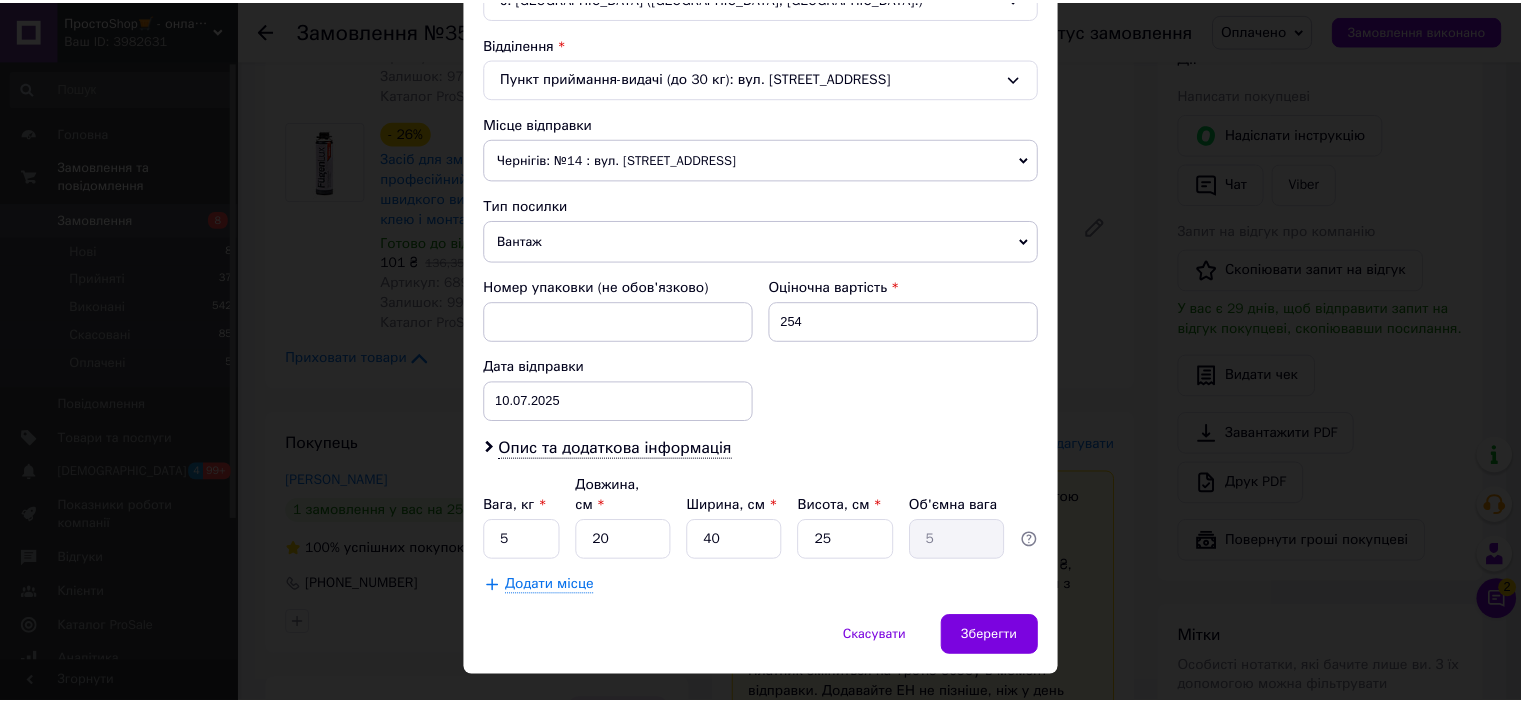 scroll, scrollTop: 619, scrollLeft: 0, axis: vertical 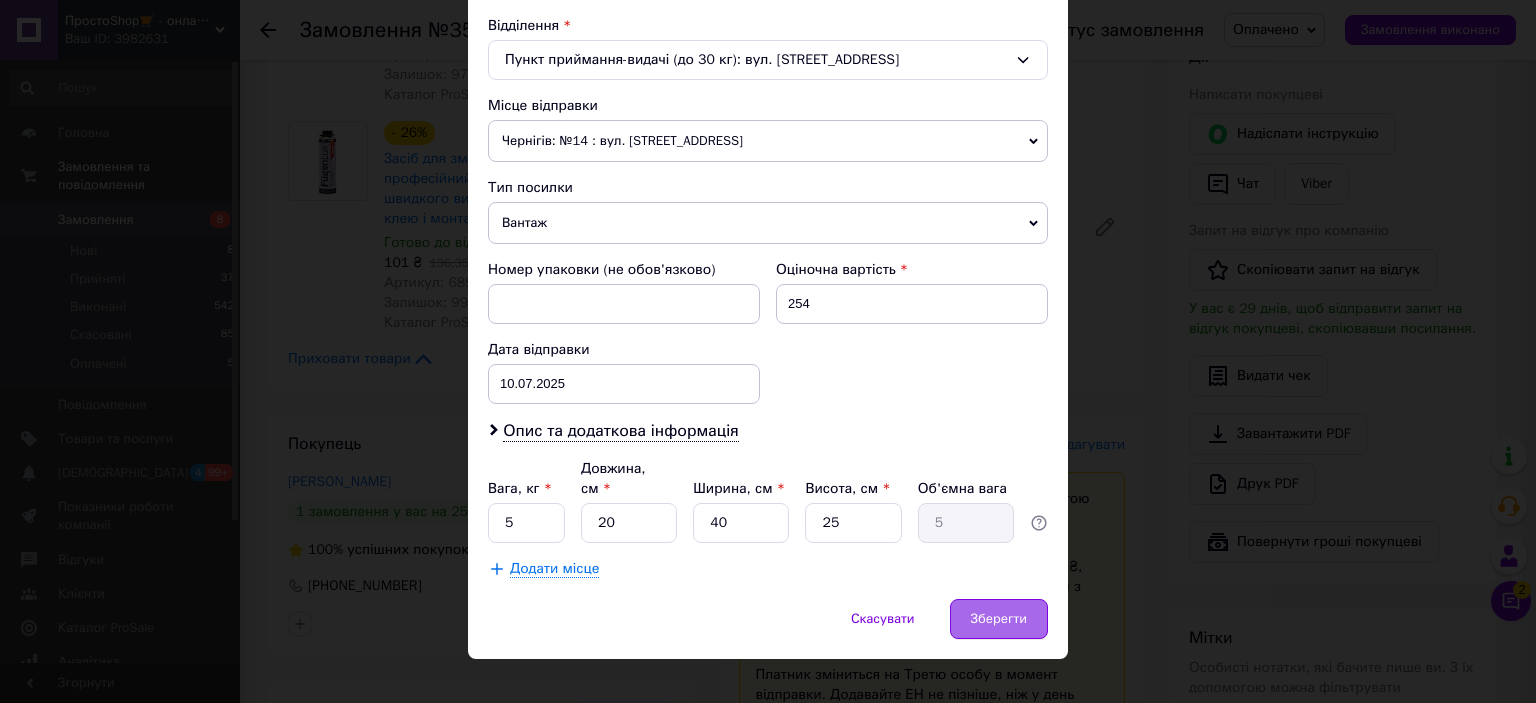 click on "Зберегти" at bounding box center [999, 619] 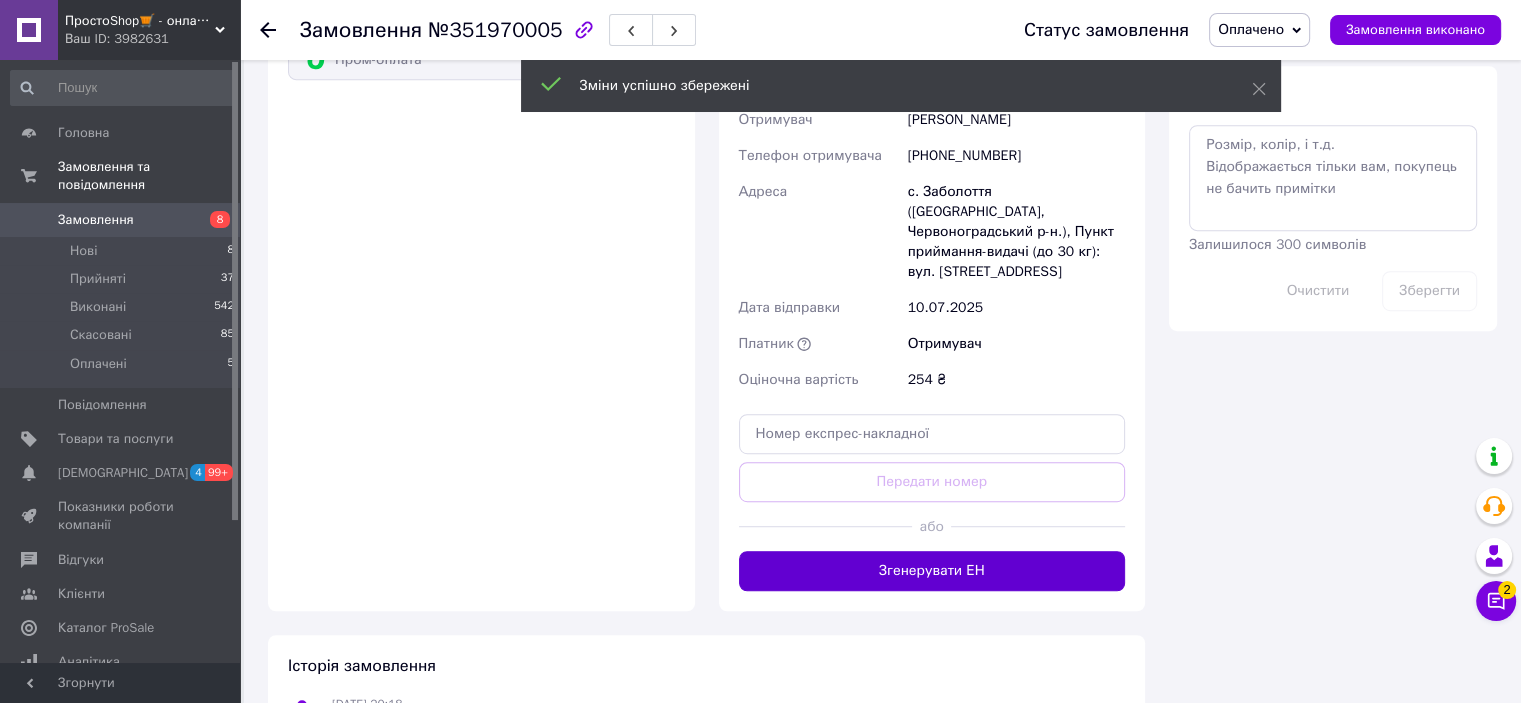 click on "Згенерувати ЕН" at bounding box center [932, 571] 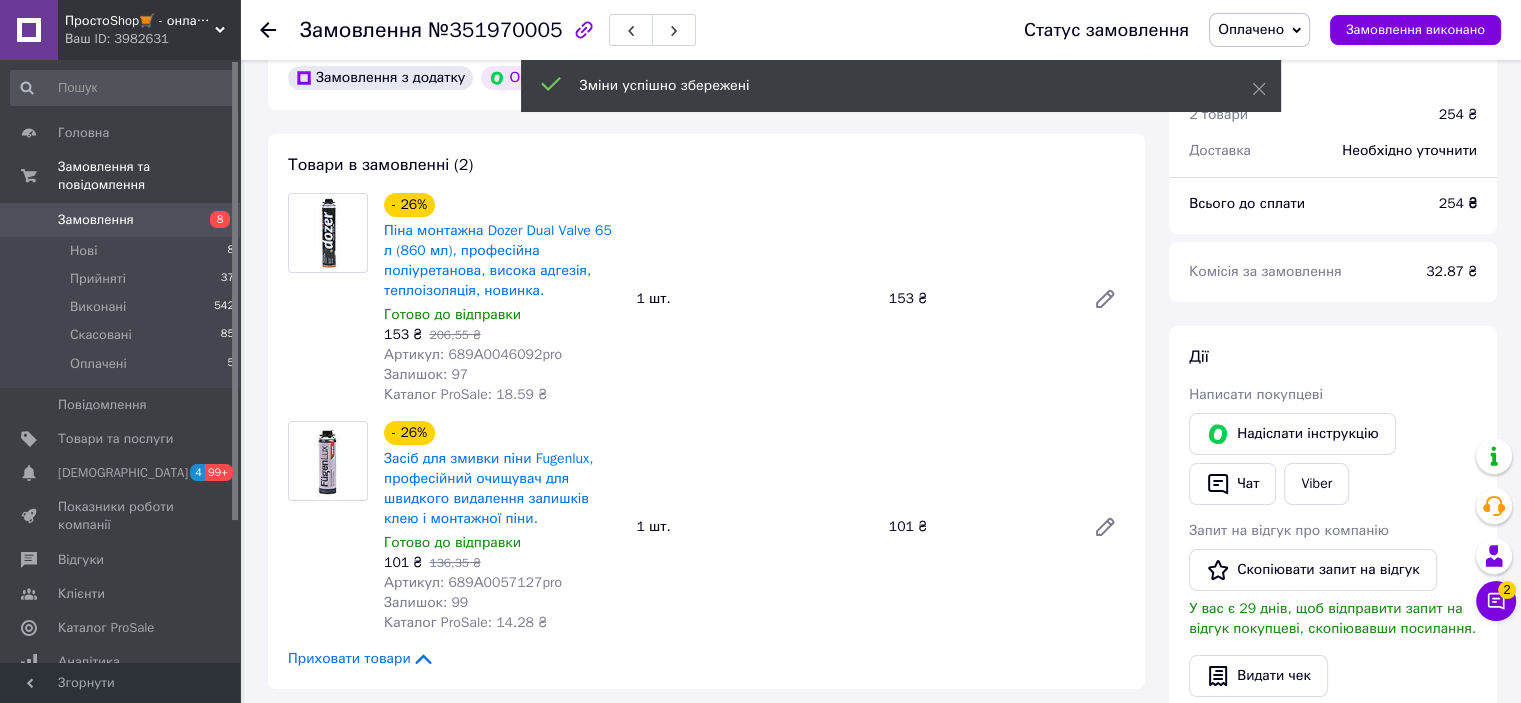 scroll, scrollTop: 0, scrollLeft: 0, axis: both 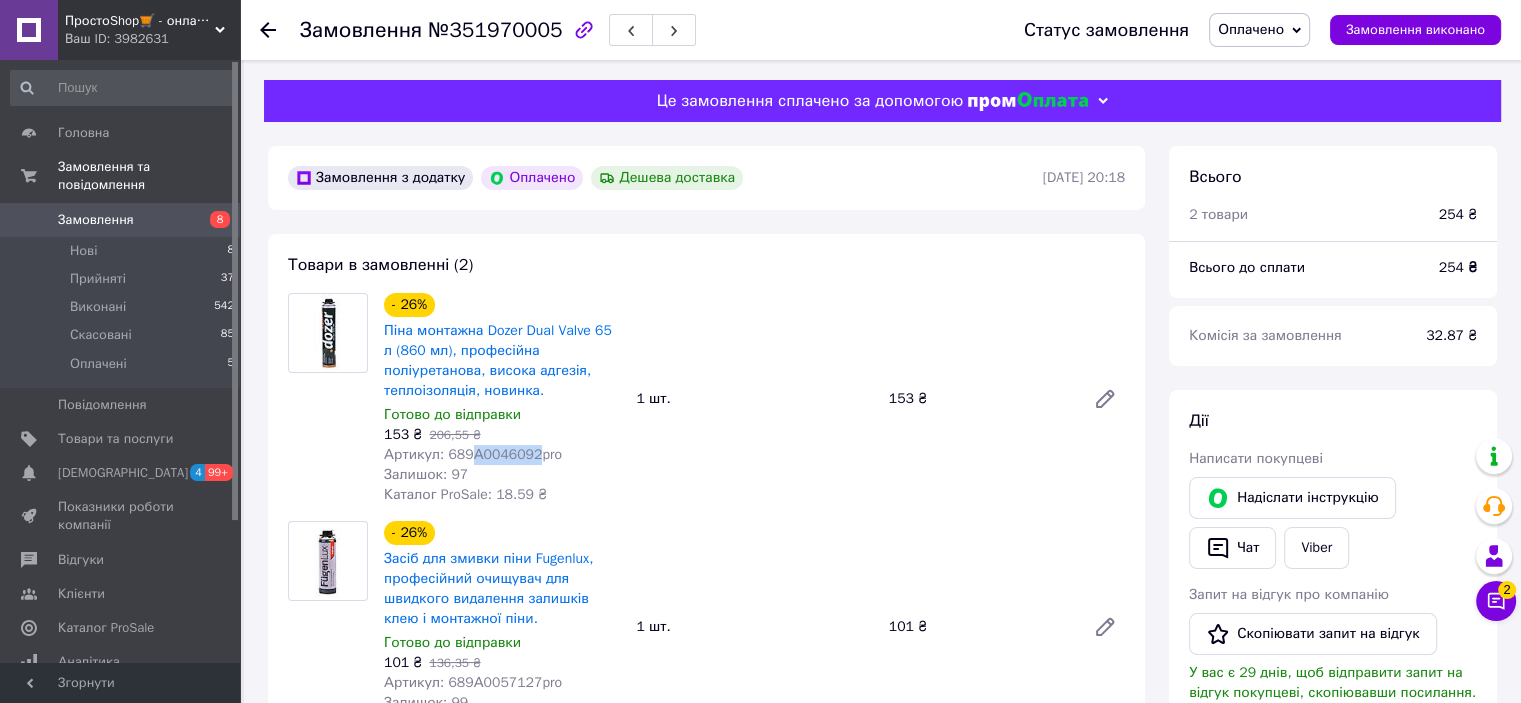 drag, startPoint x: 470, startPoint y: 459, endPoint x: 525, endPoint y: 459, distance: 55 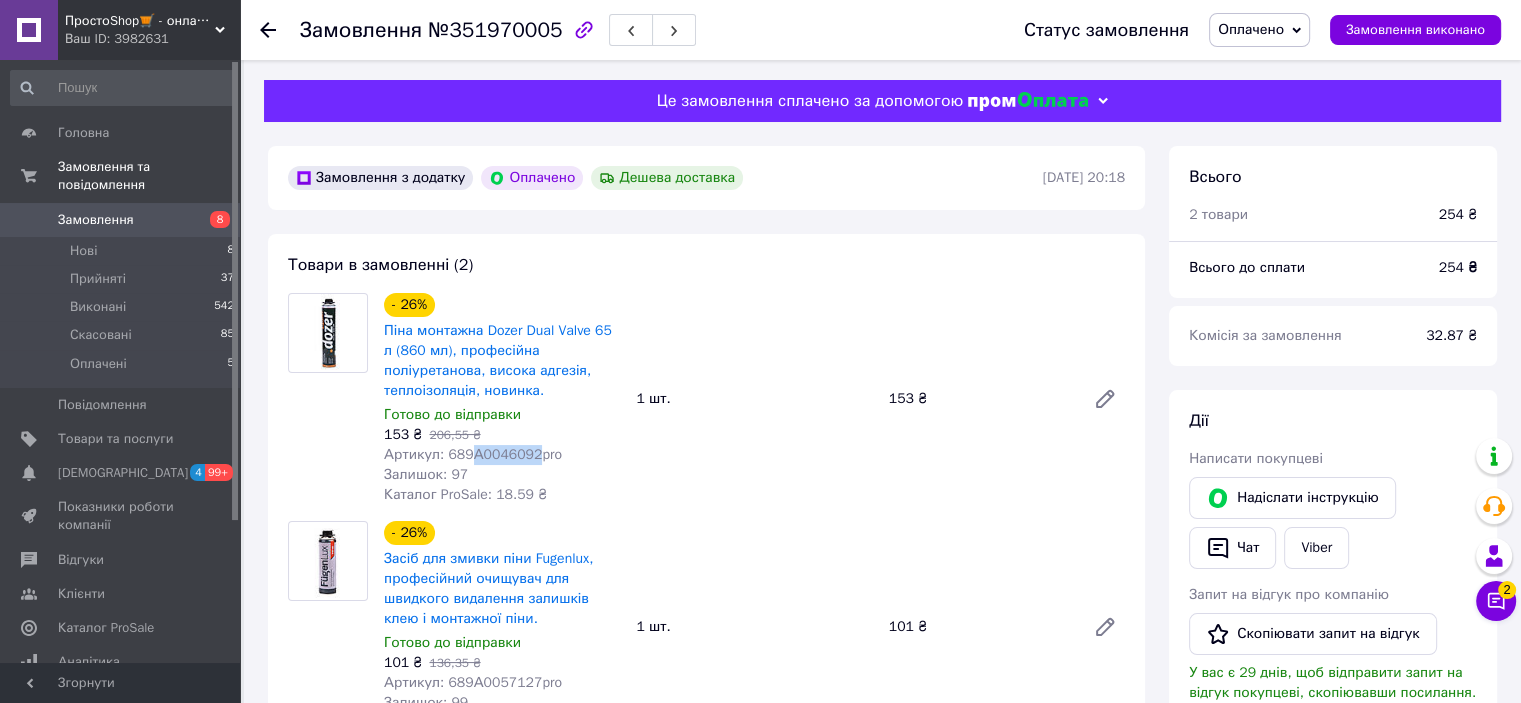 click on "Артикул: 689А0046092pro" at bounding box center (473, 454) 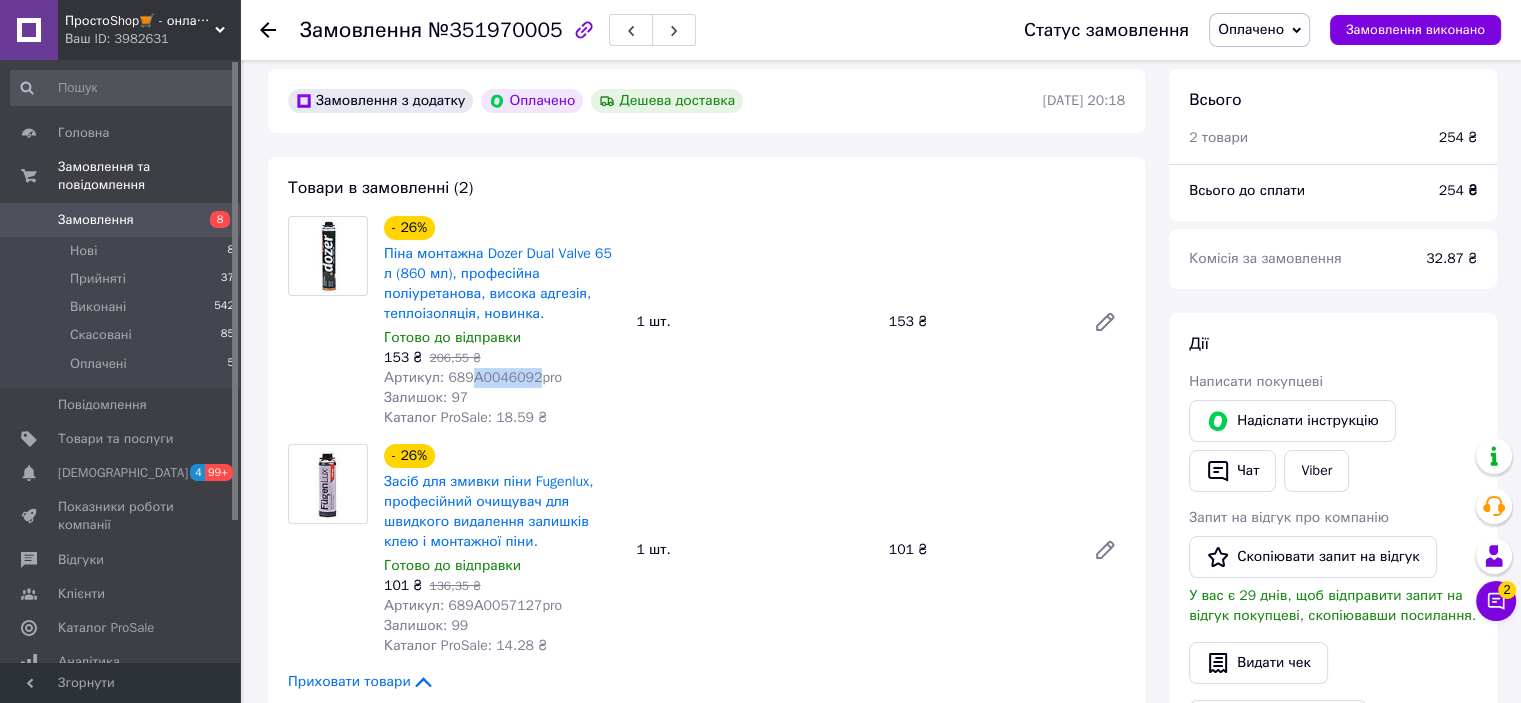 scroll, scrollTop: 200, scrollLeft: 0, axis: vertical 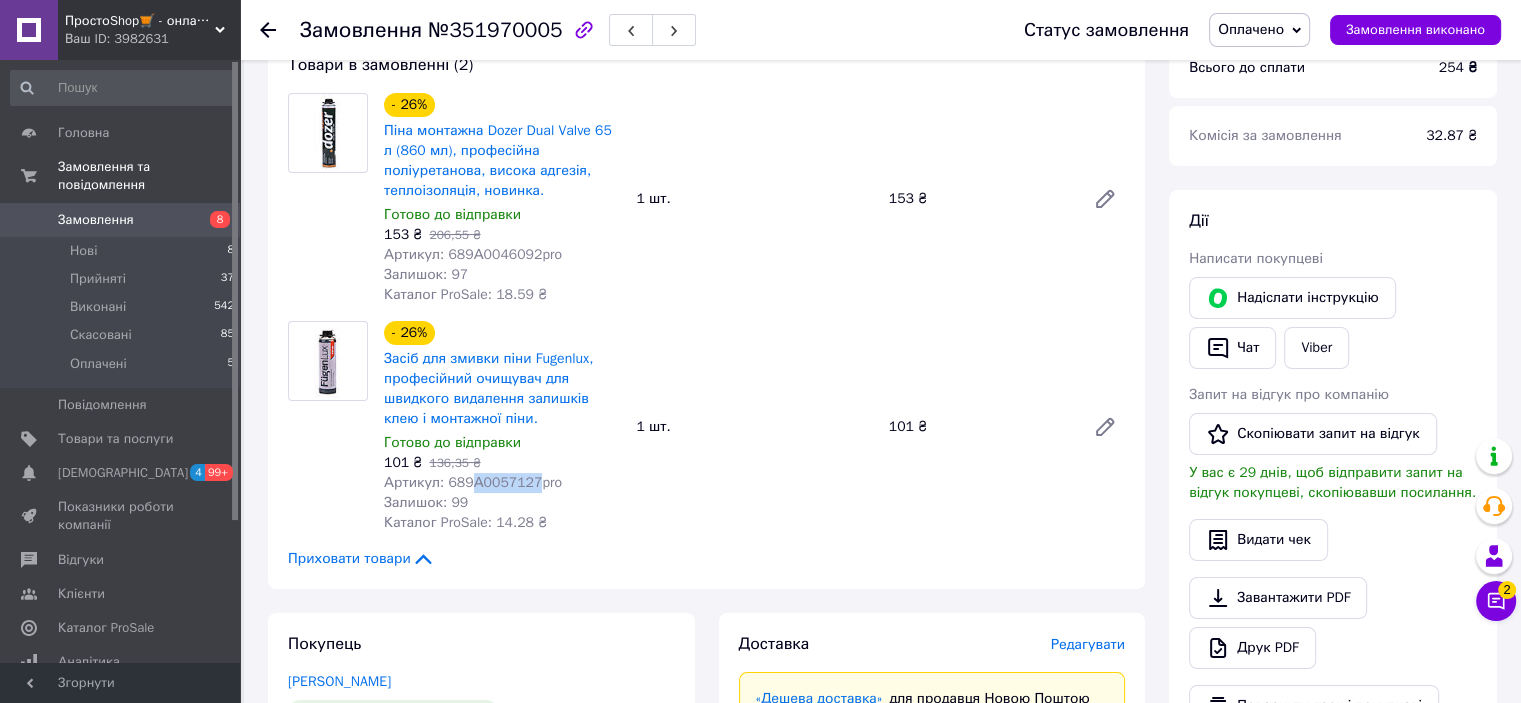 drag, startPoint x: 468, startPoint y: 482, endPoint x: 526, endPoint y: 495, distance: 59.439045 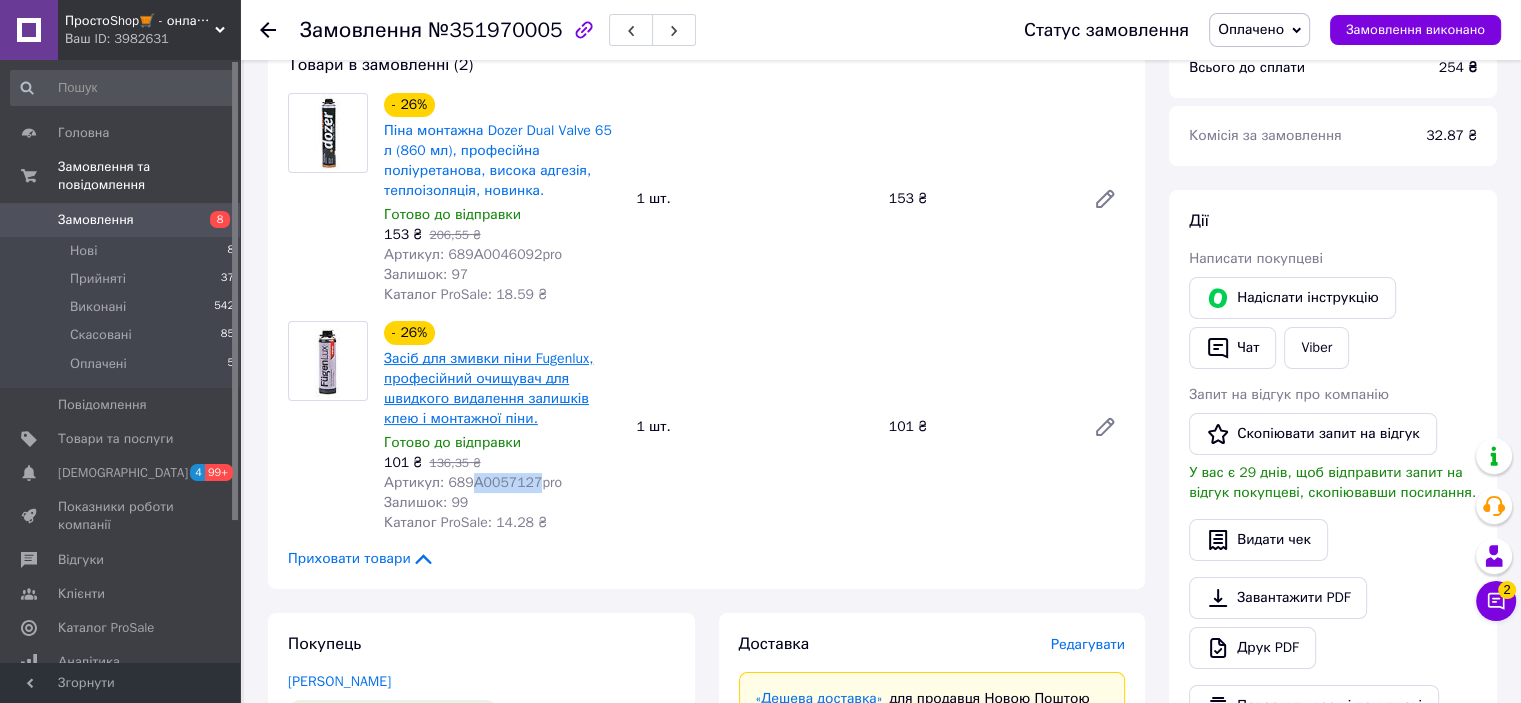 copy on "А0057127" 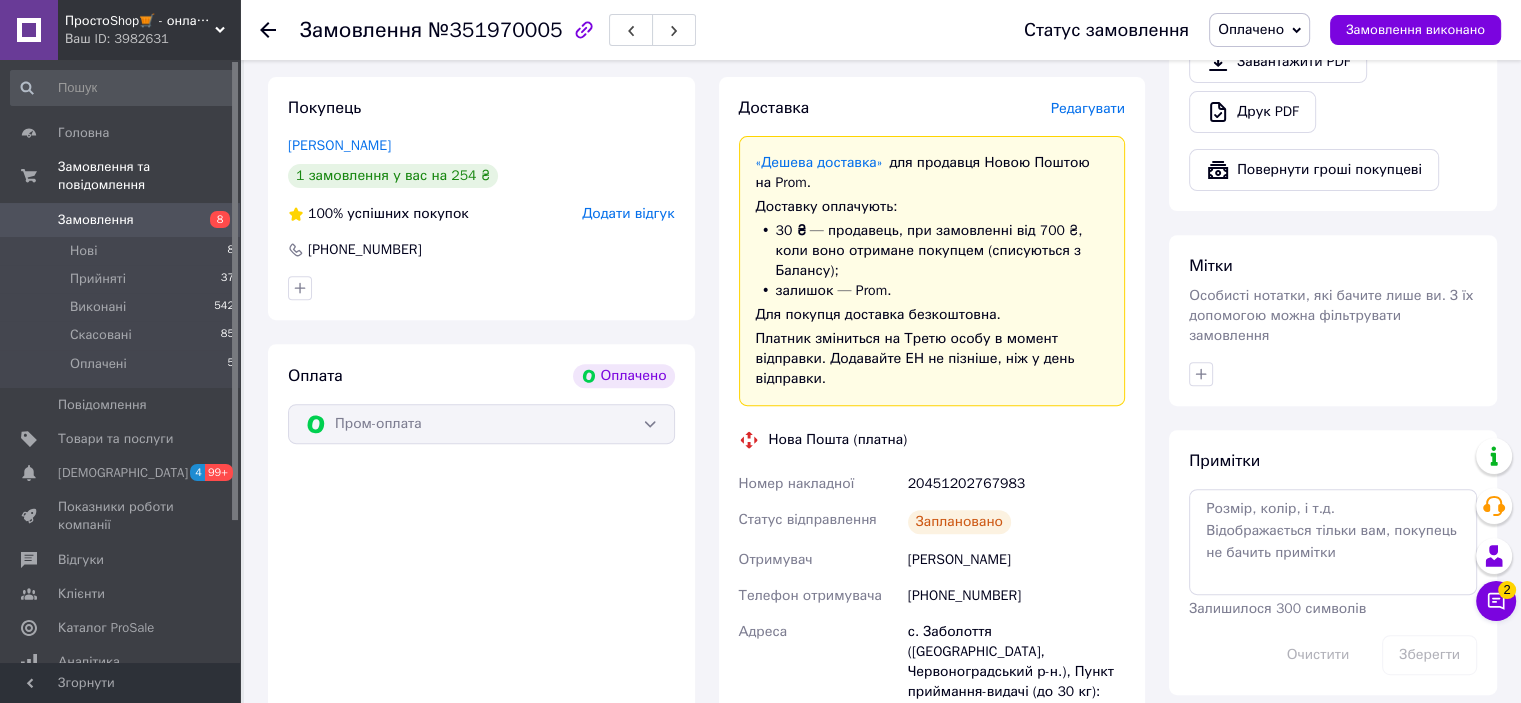 scroll, scrollTop: 900, scrollLeft: 0, axis: vertical 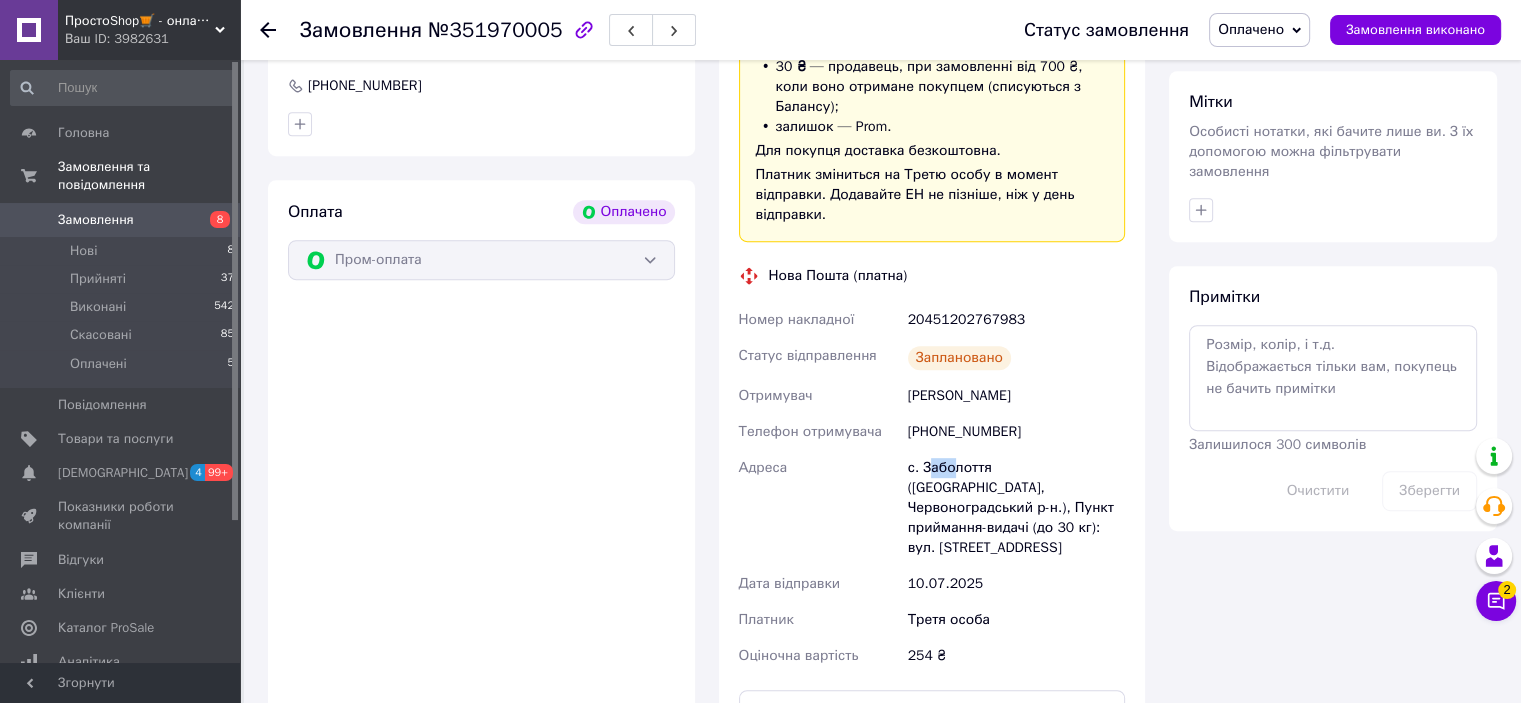 drag, startPoint x: 925, startPoint y: 447, endPoint x: 955, endPoint y: 451, distance: 30.265491 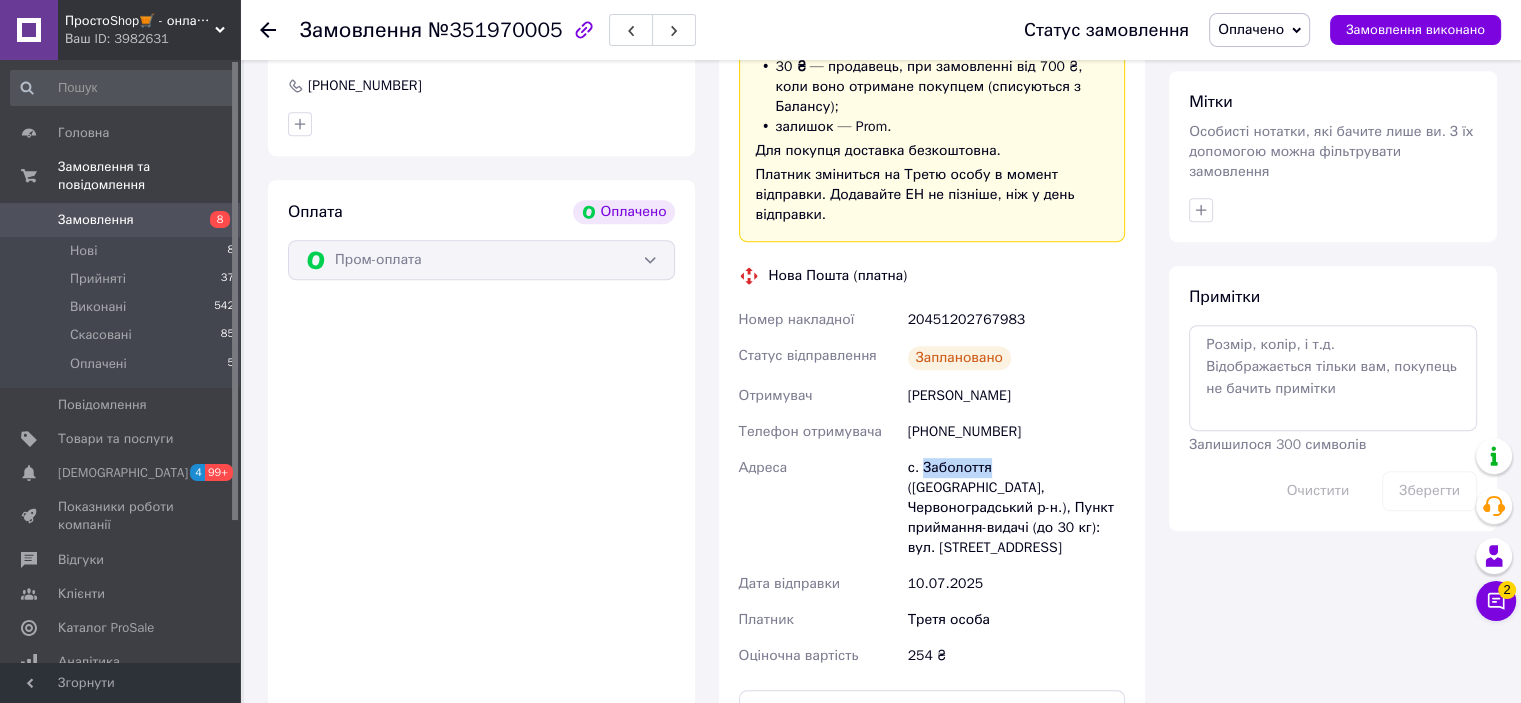 drag, startPoint x: 920, startPoint y: 447, endPoint x: 985, endPoint y: 447, distance: 65 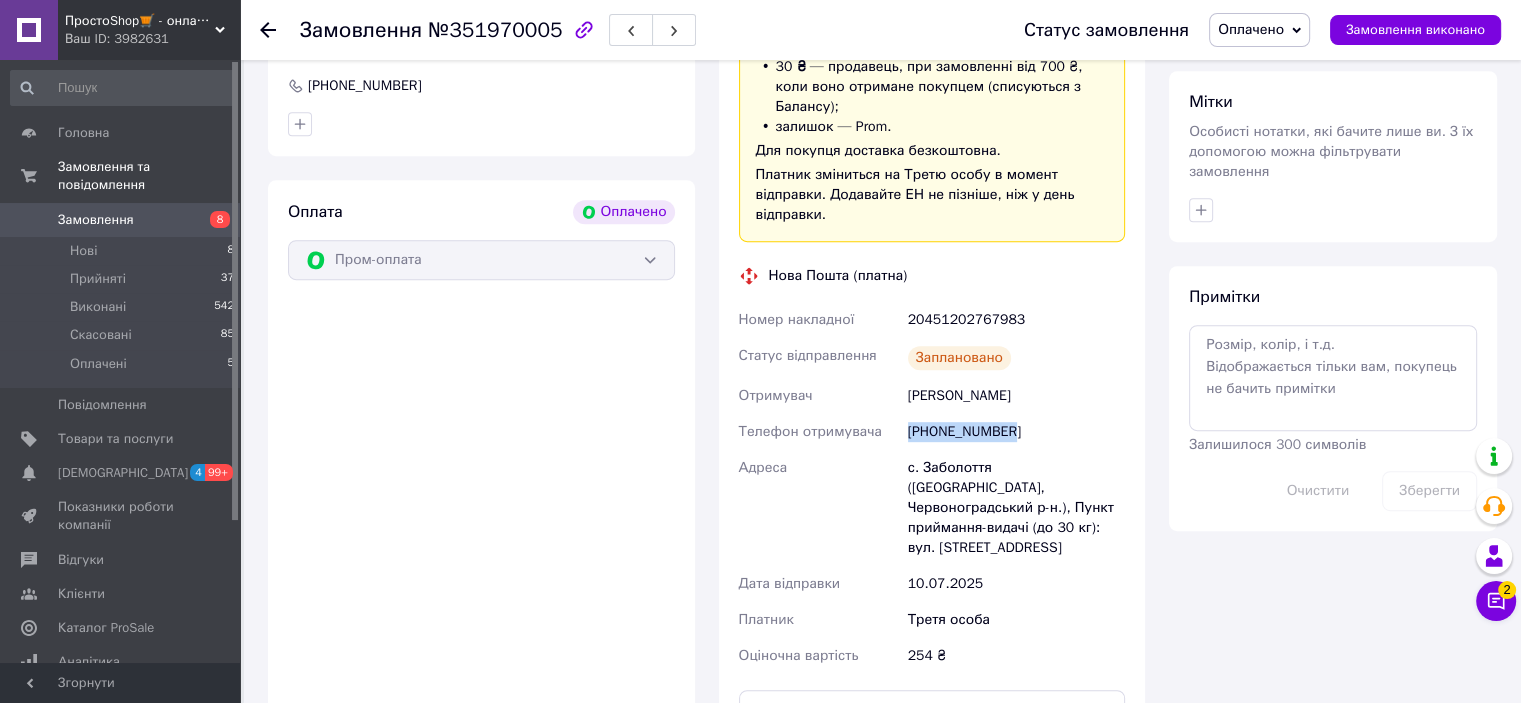 drag, startPoint x: 898, startPoint y: 415, endPoint x: 1040, endPoint y: 411, distance: 142.05632 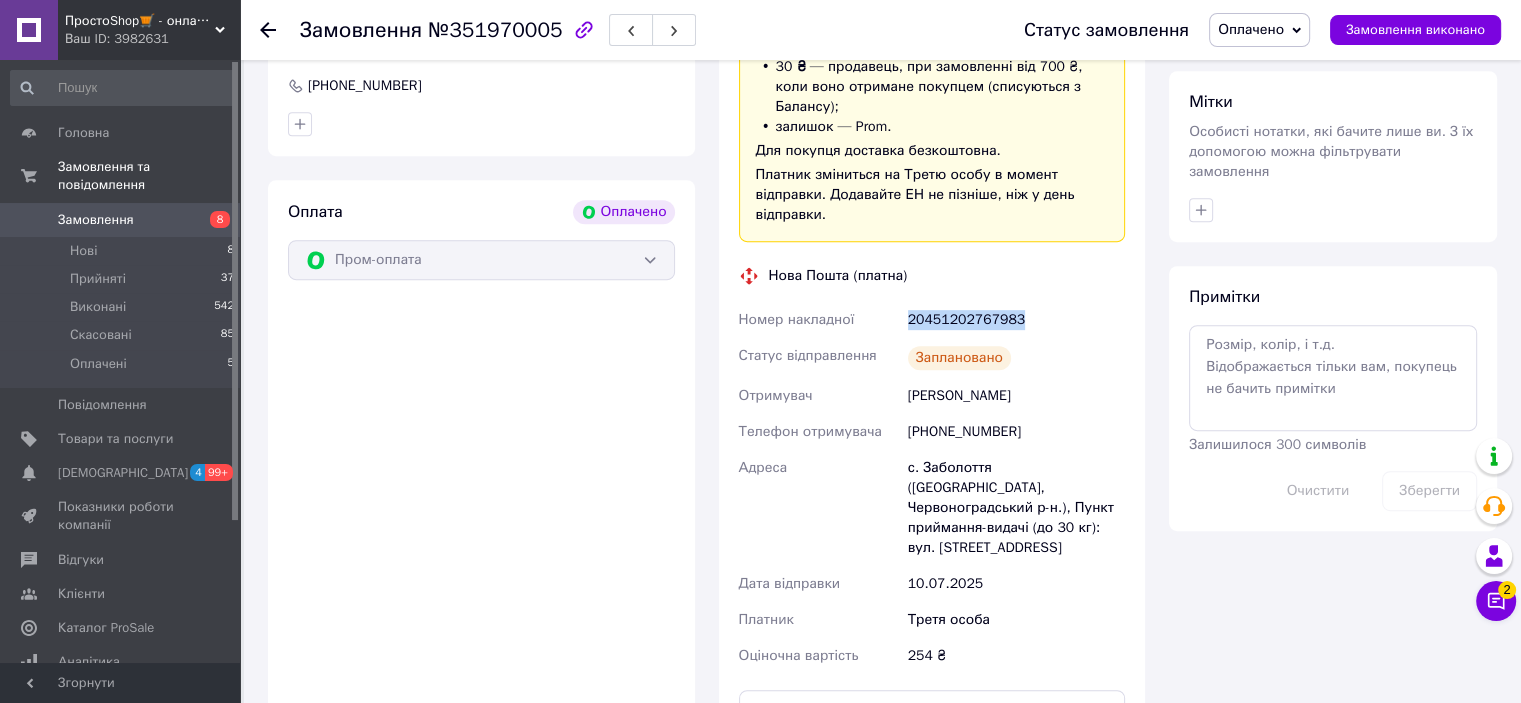 drag, startPoint x: 912, startPoint y: 297, endPoint x: 1034, endPoint y: 299, distance: 122.016396 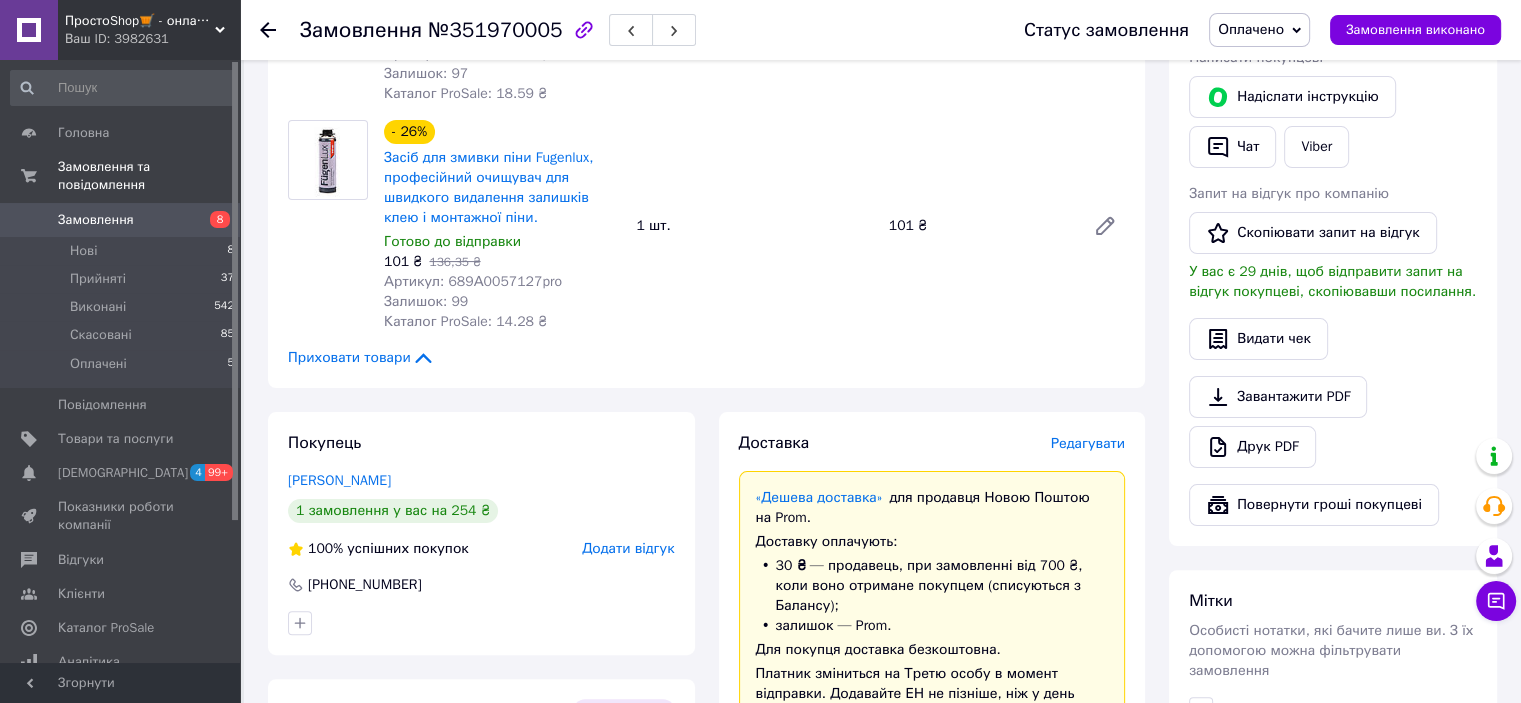 scroll, scrollTop: 400, scrollLeft: 0, axis: vertical 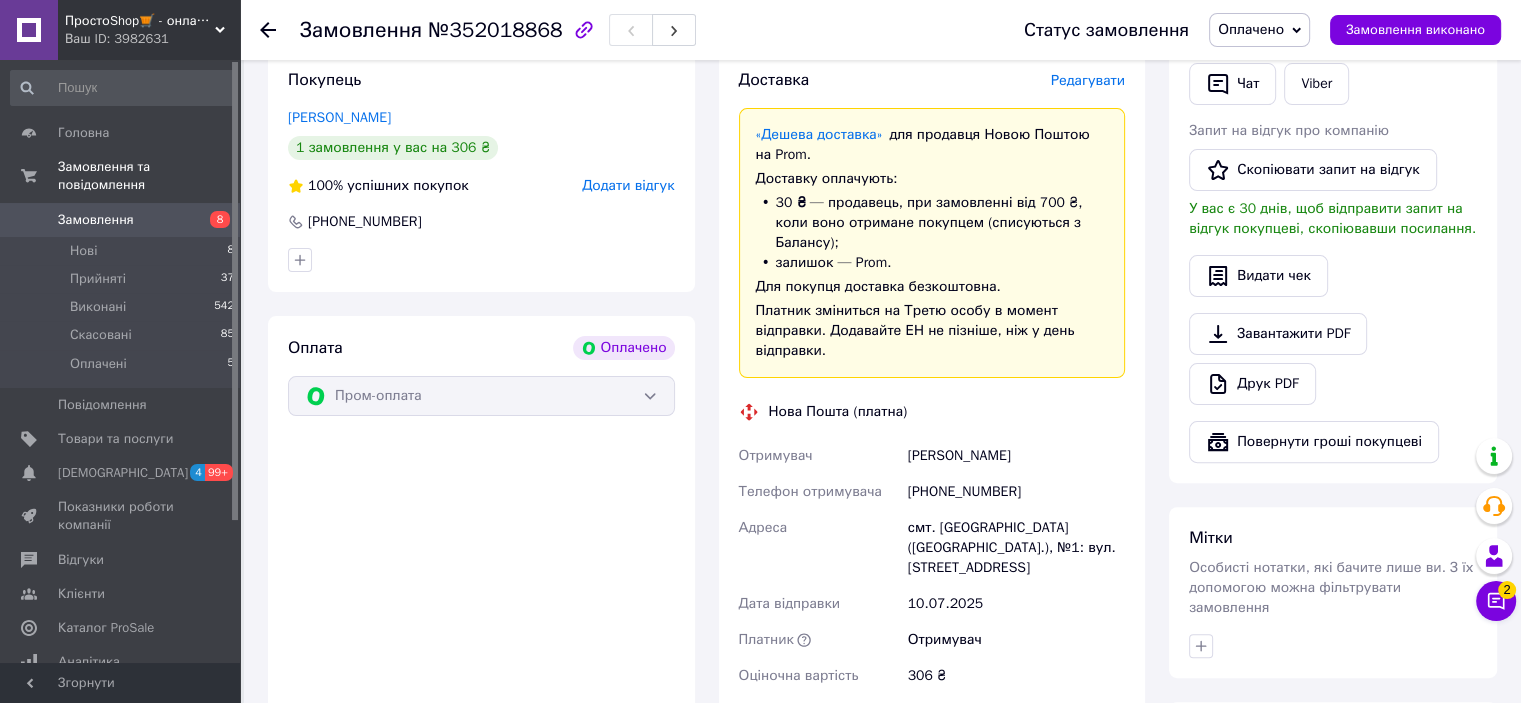 click on "Редагувати" at bounding box center (1088, 80) 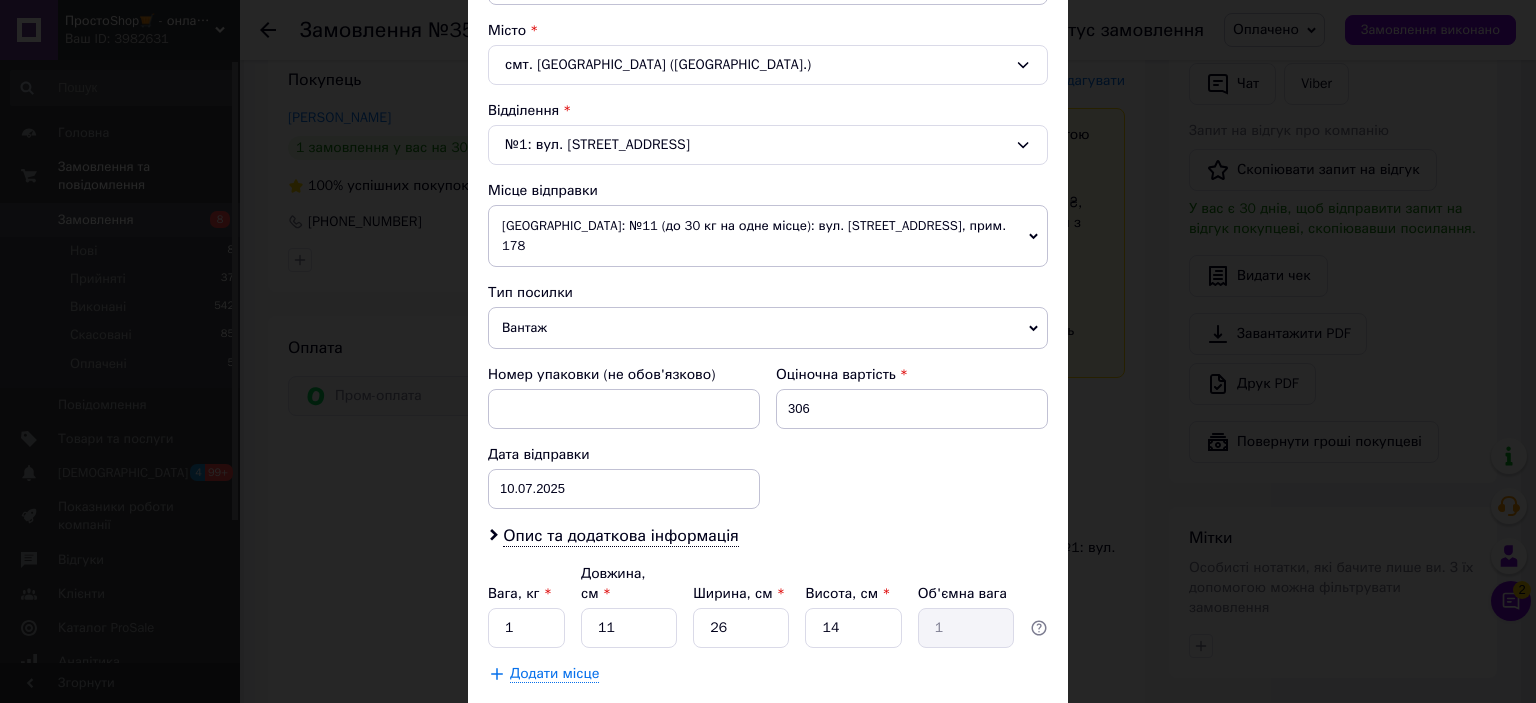 scroll, scrollTop: 500, scrollLeft: 0, axis: vertical 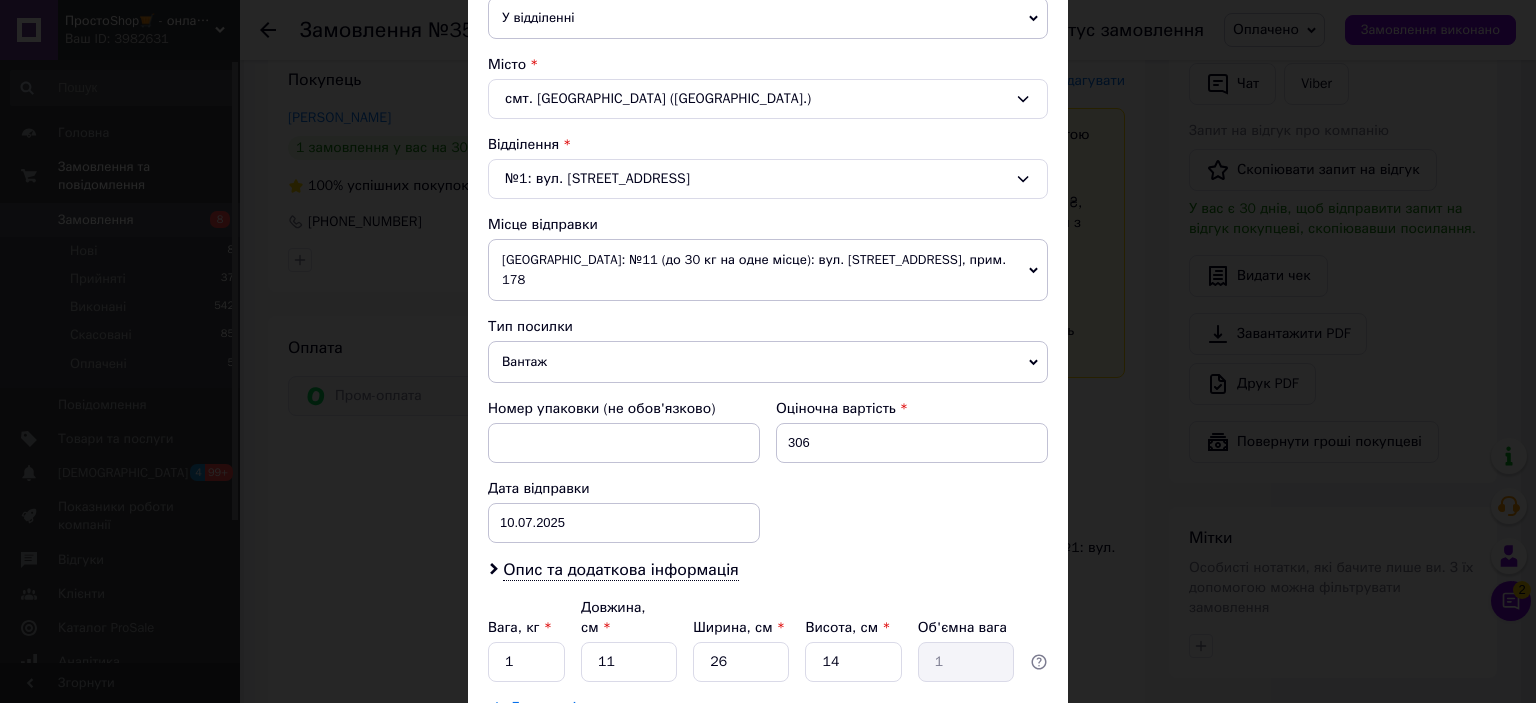 click on "[GEOGRAPHIC_DATA]: №11 (до 30 кг на одне місце): вул. [STREET_ADDRESS], прим. 178" at bounding box center (768, 270) 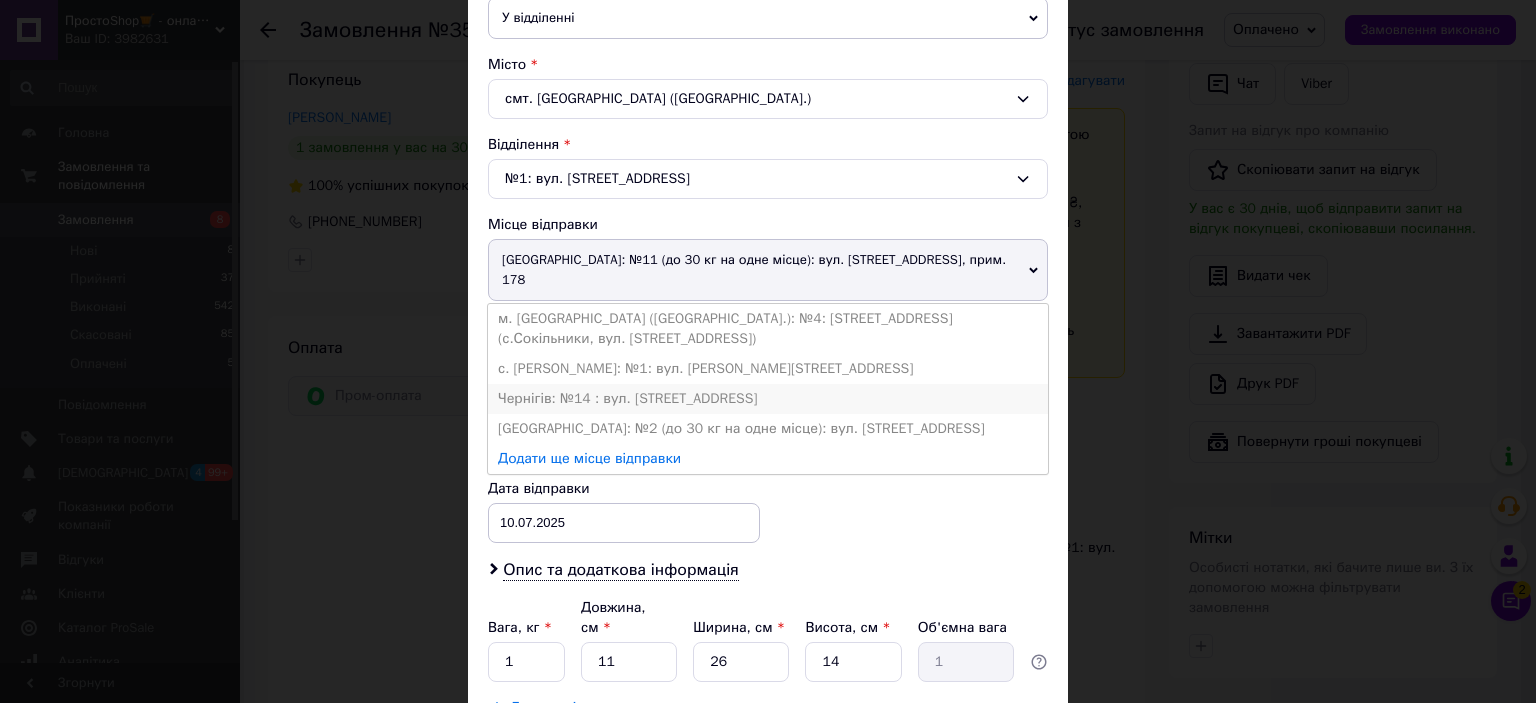 click on "Чернігів: №14 : вул. [STREET_ADDRESS]" at bounding box center (768, 399) 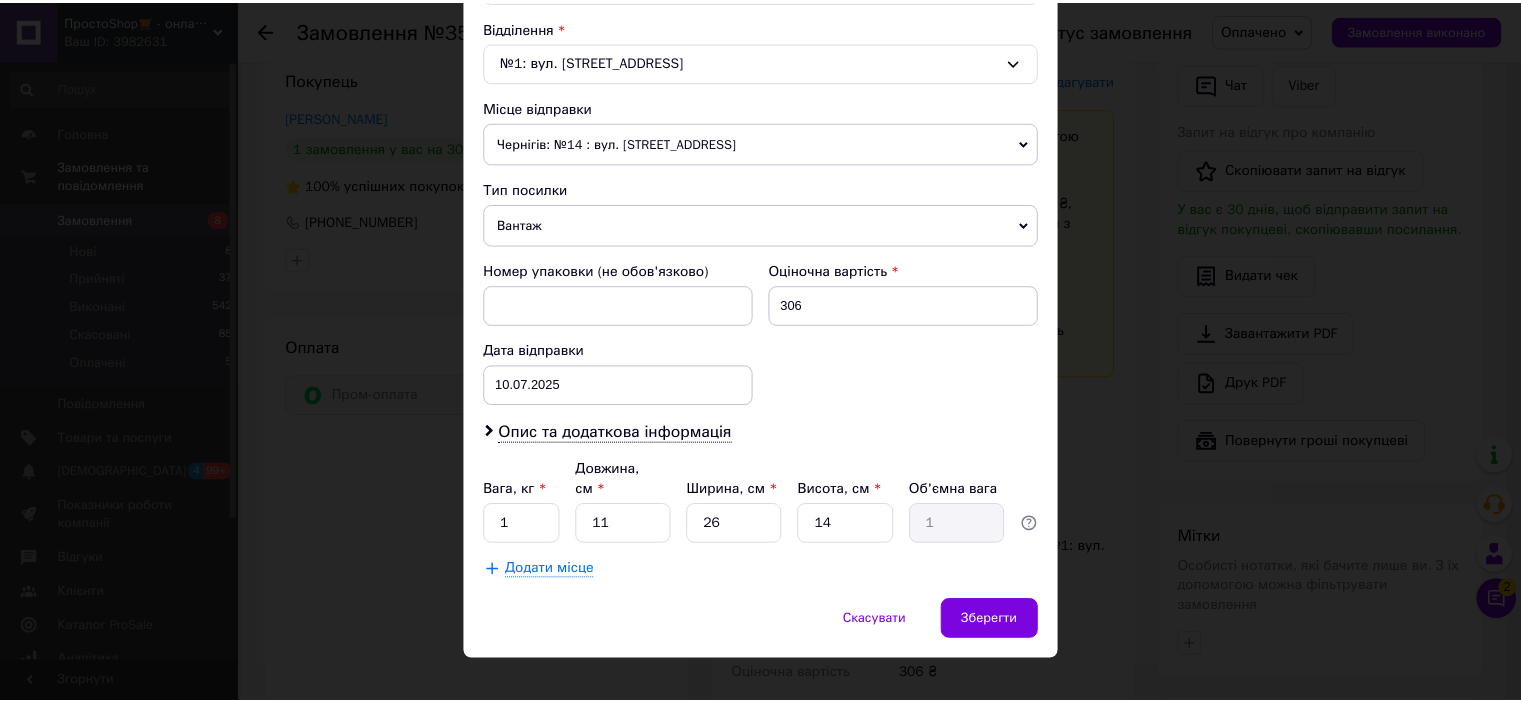 scroll, scrollTop: 619, scrollLeft: 0, axis: vertical 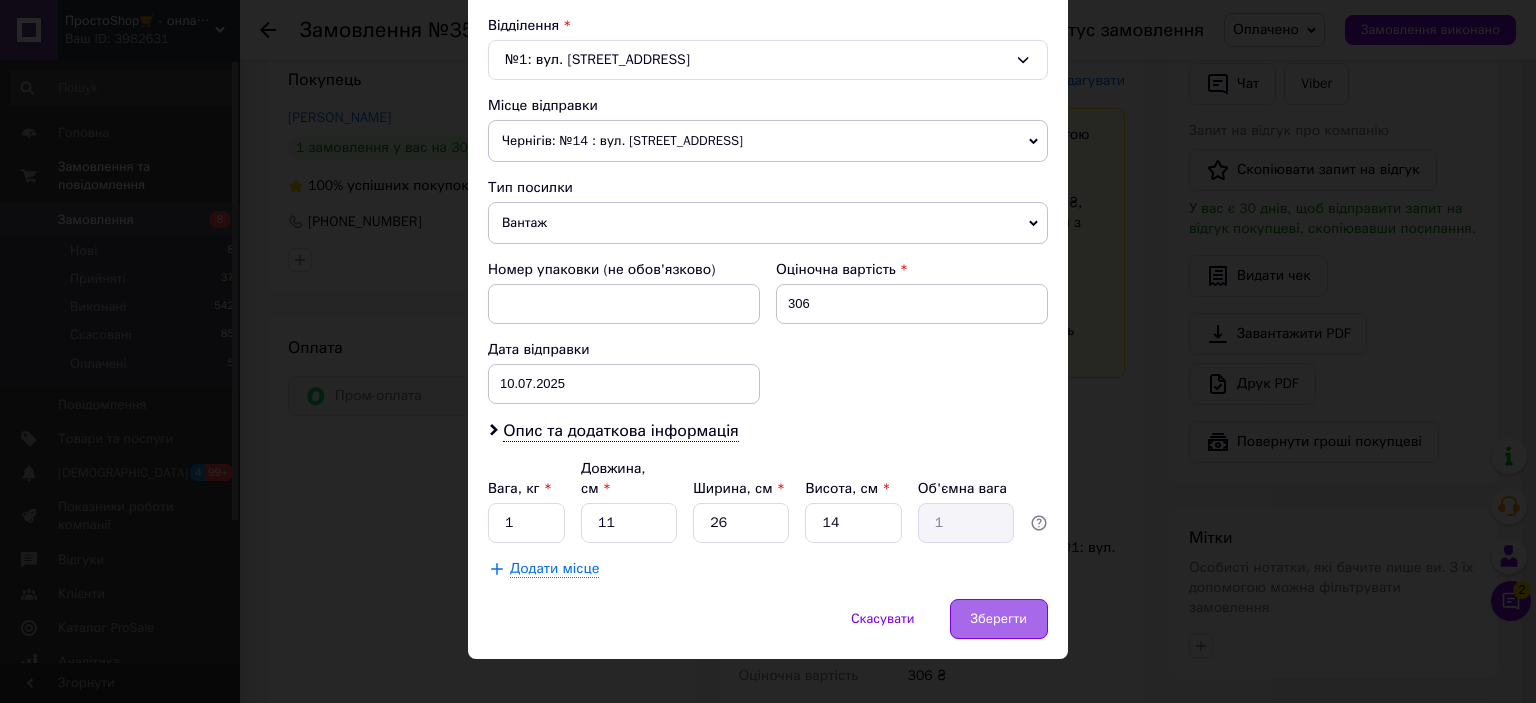 click on "Зберегти" at bounding box center (999, 619) 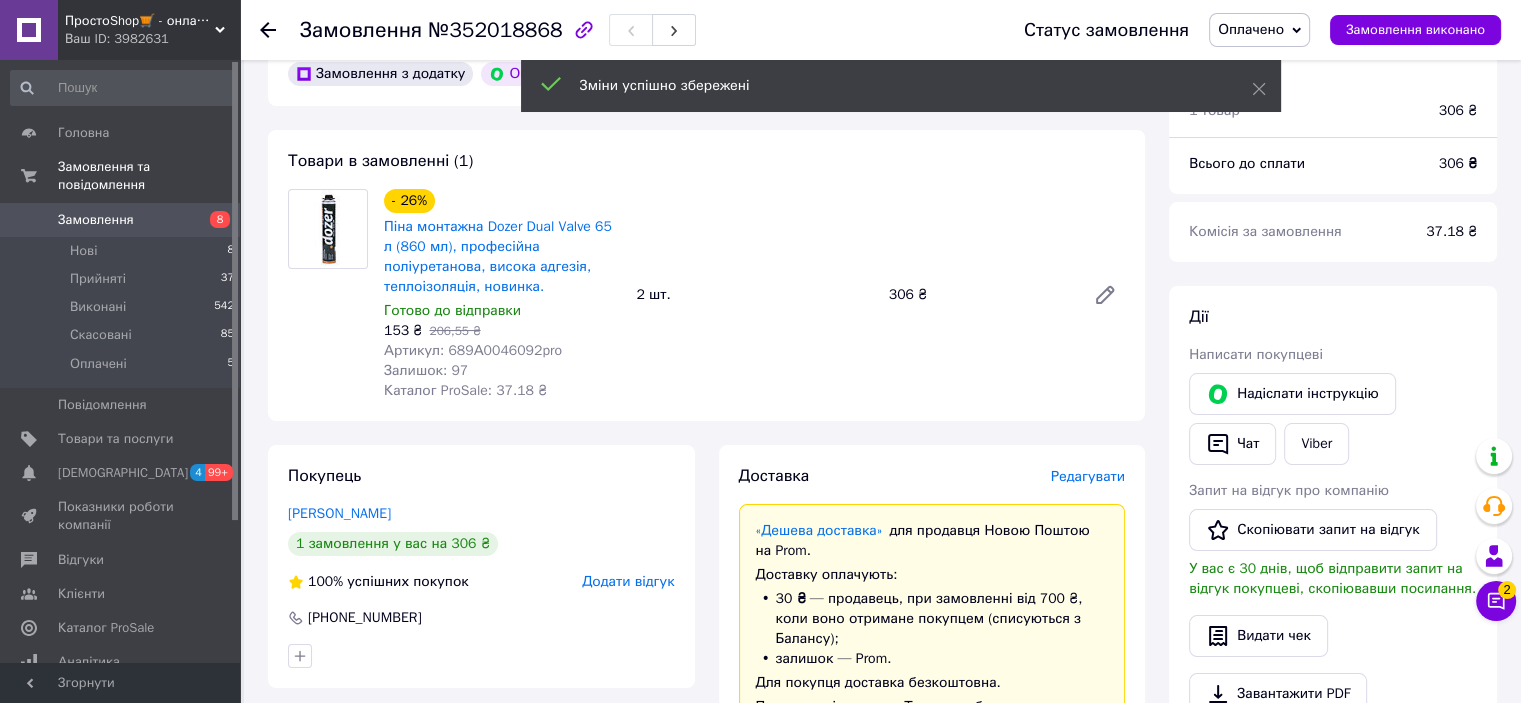 scroll, scrollTop: 0, scrollLeft: 0, axis: both 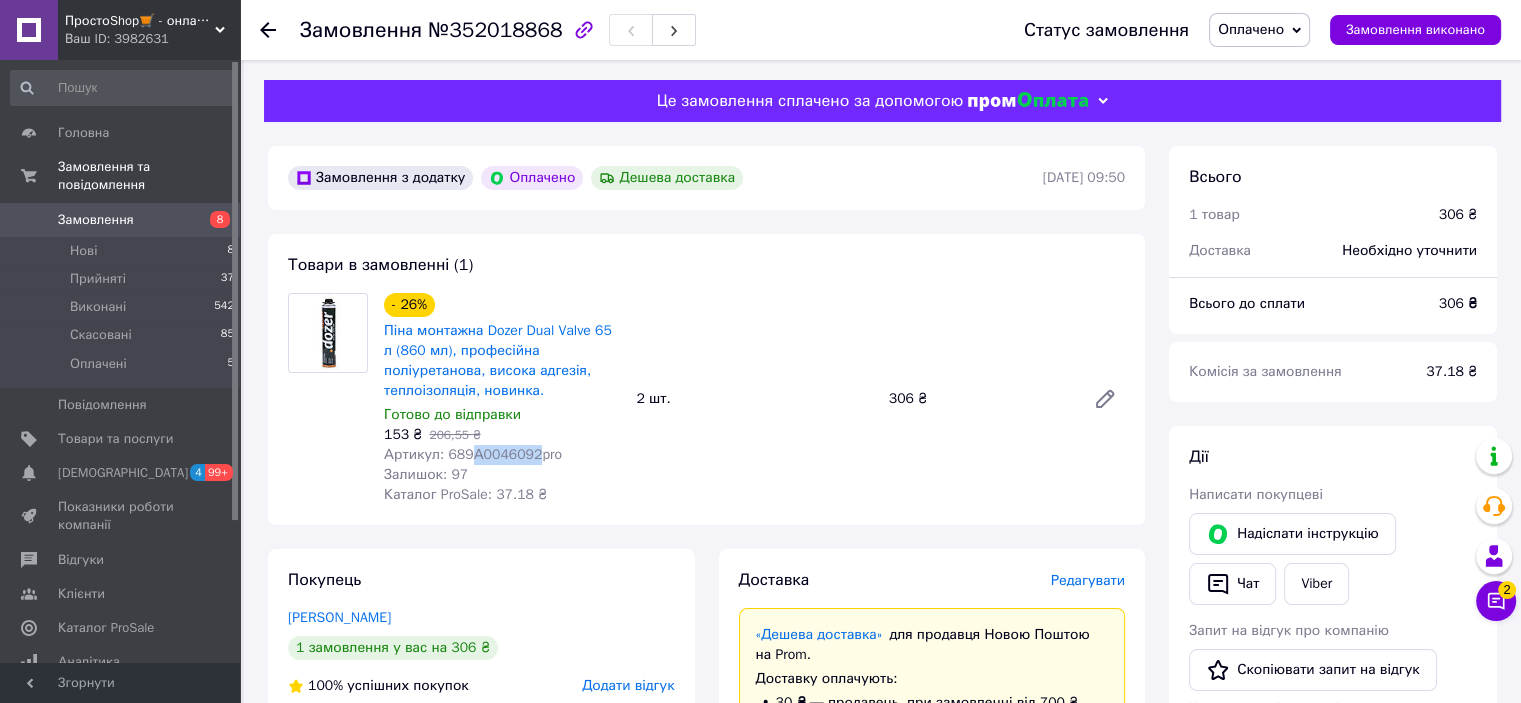 drag, startPoint x: 464, startPoint y: 455, endPoint x: 526, endPoint y: 459, distance: 62.1289 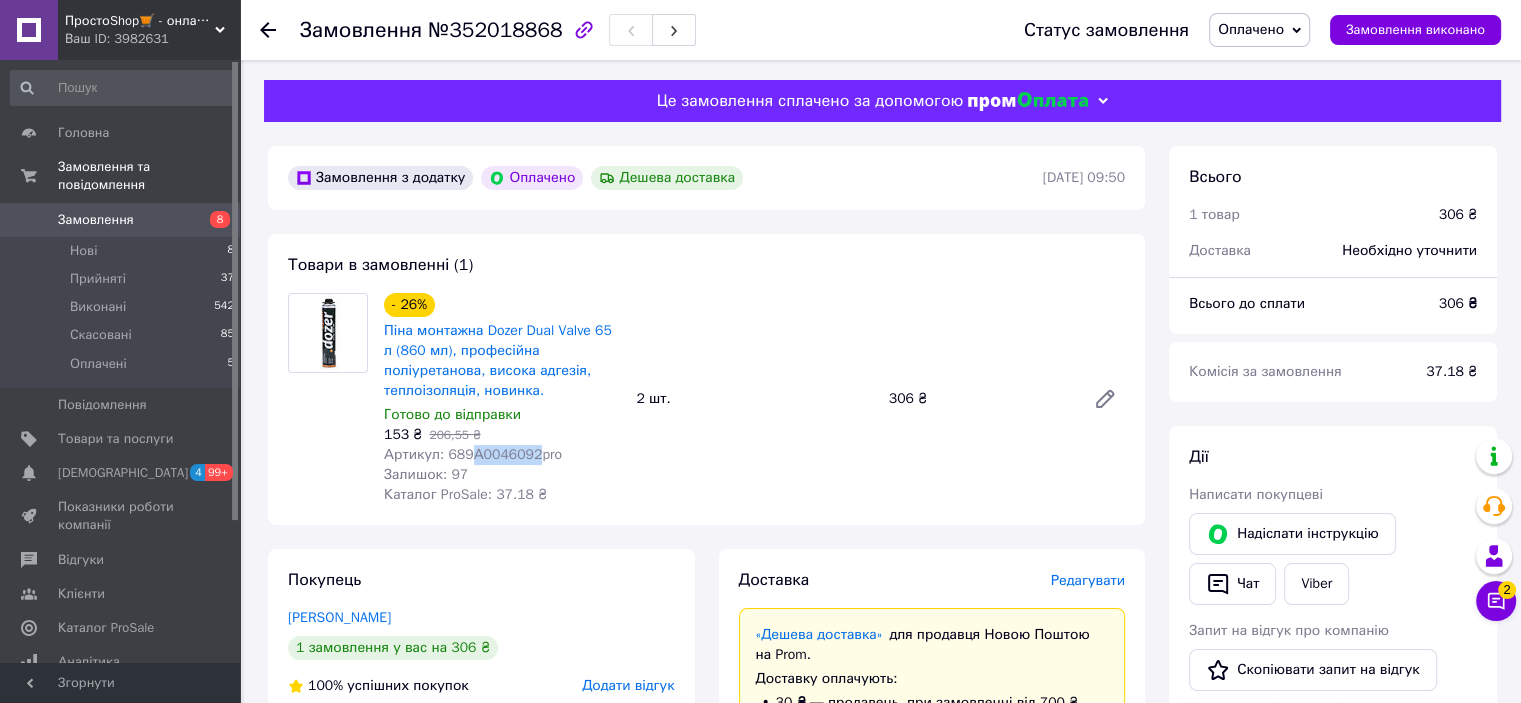 click on "Артикул: 689А0046092pro" at bounding box center (473, 454) 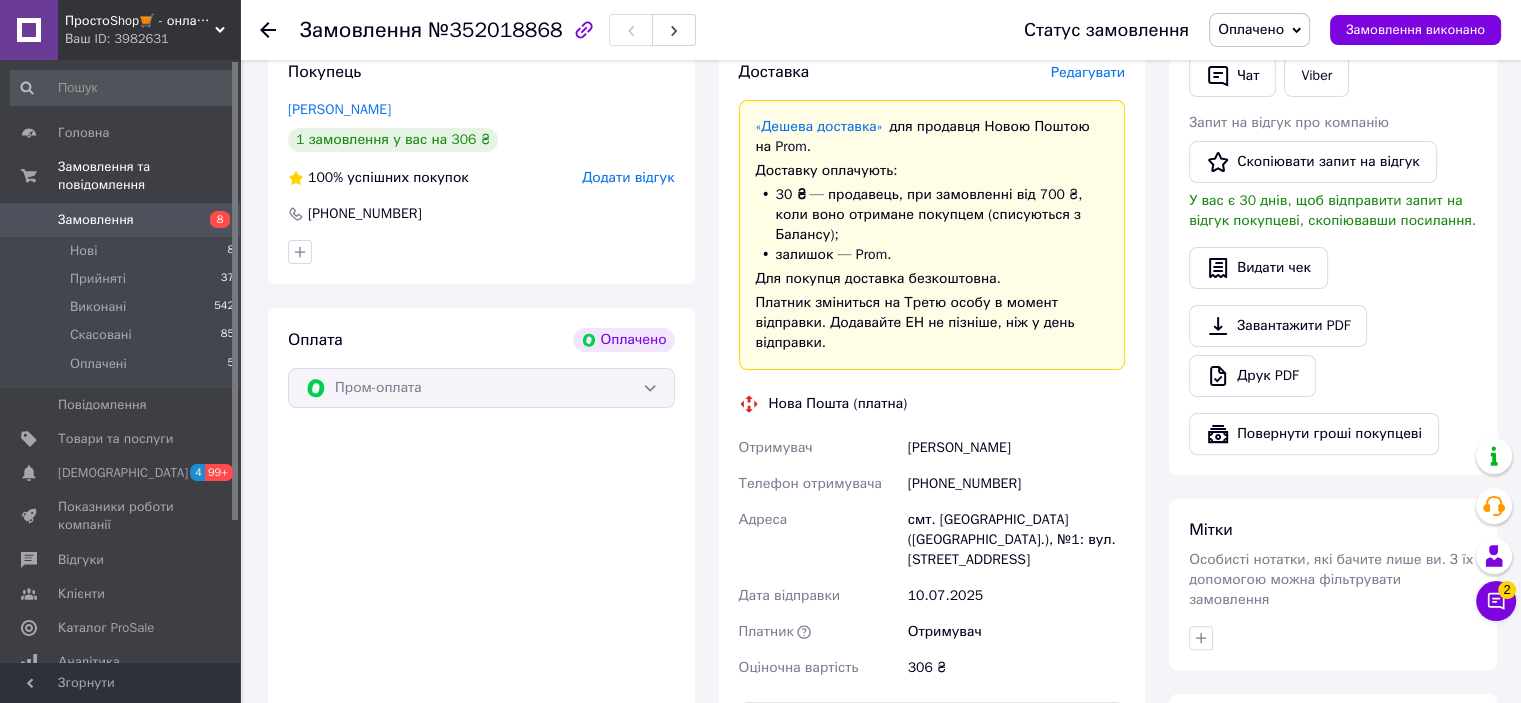 scroll, scrollTop: 700, scrollLeft: 0, axis: vertical 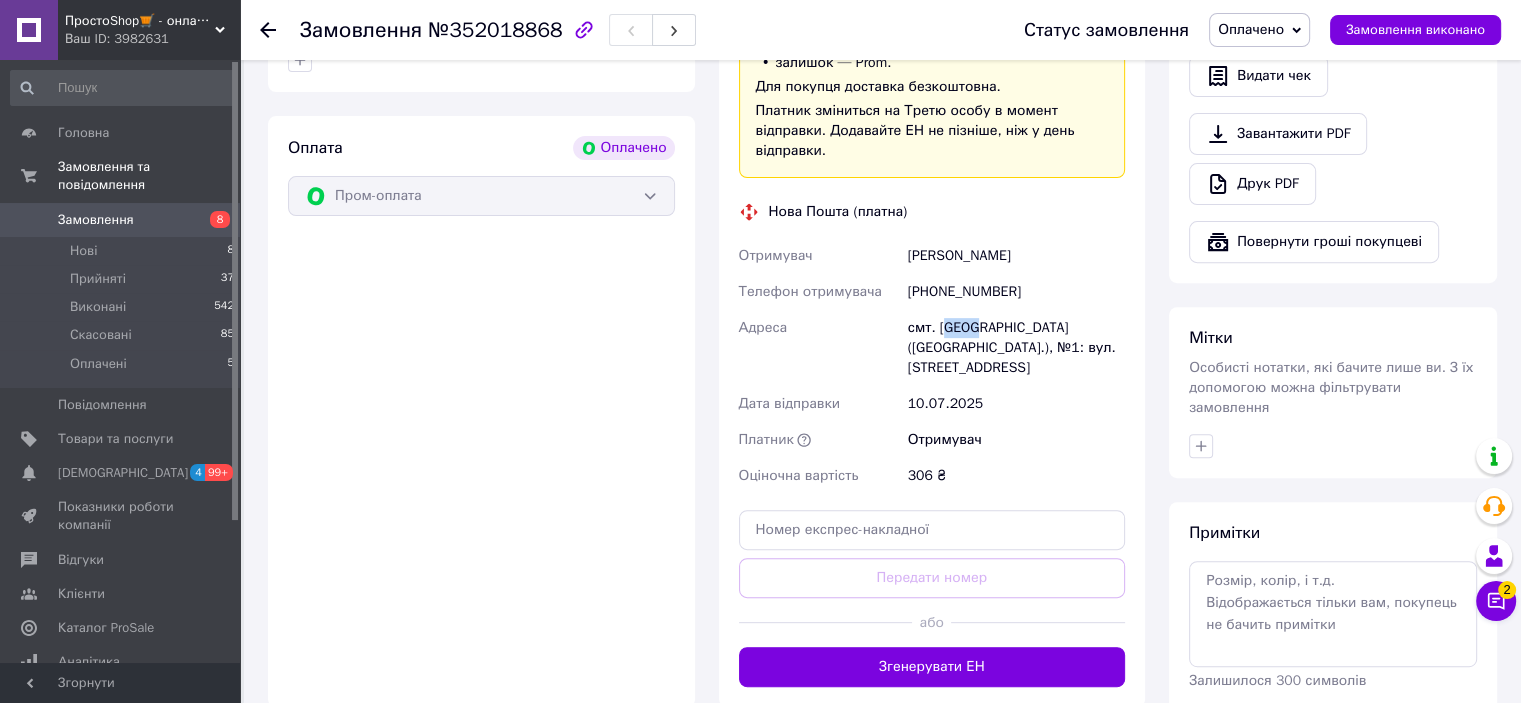 drag, startPoint x: 940, startPoint y: 310, endPoint x: 976, endPoint y: 311, distance: 36.013885 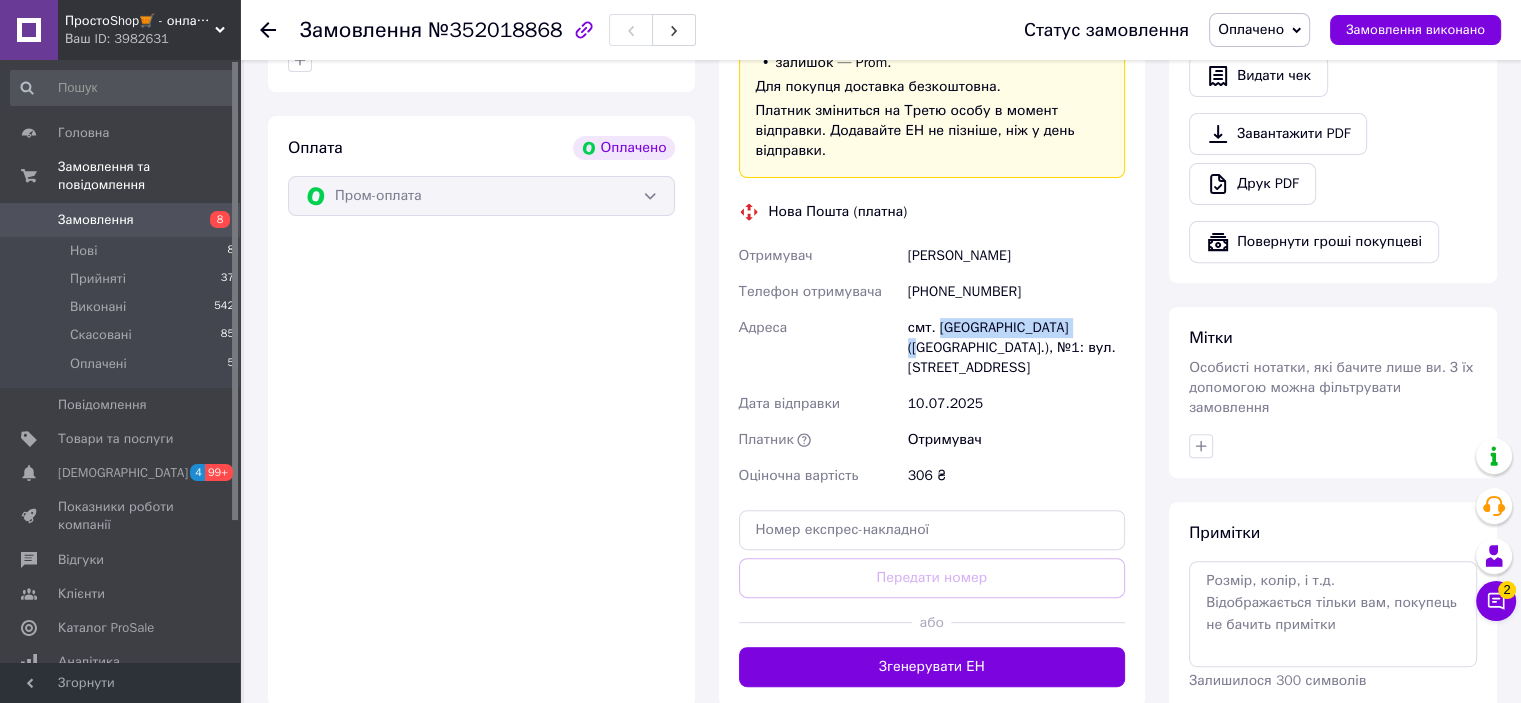 drag, startPoint x: 937, startPoint y: 307, endPoint x: 1078, endPoint y: 305, distance: 141.01419 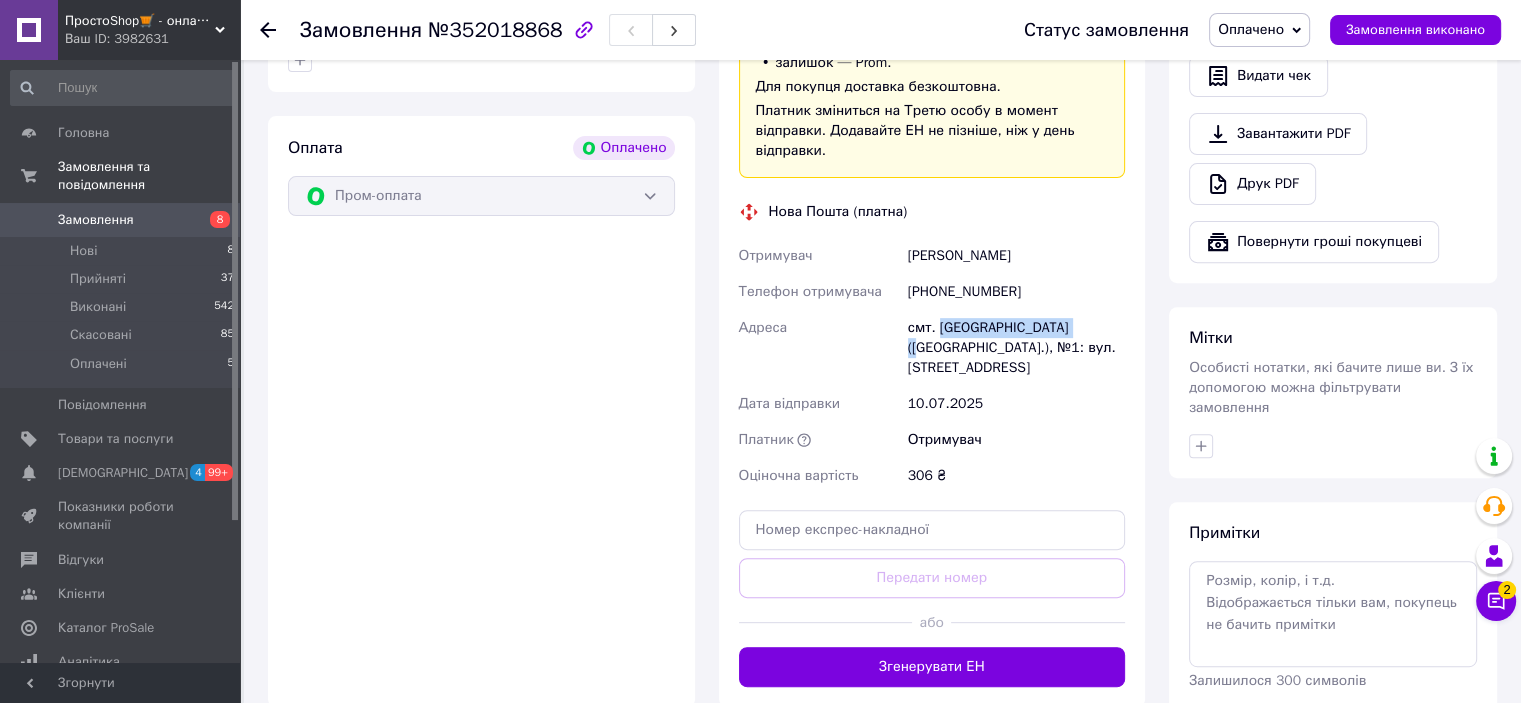 click on "смт. [GEOGRAPHIC_DATA] ([GEOGRAPHIC_DATA].), №1: вул. [STREET_ADDRESS]" at bounding box center (1016, 348) 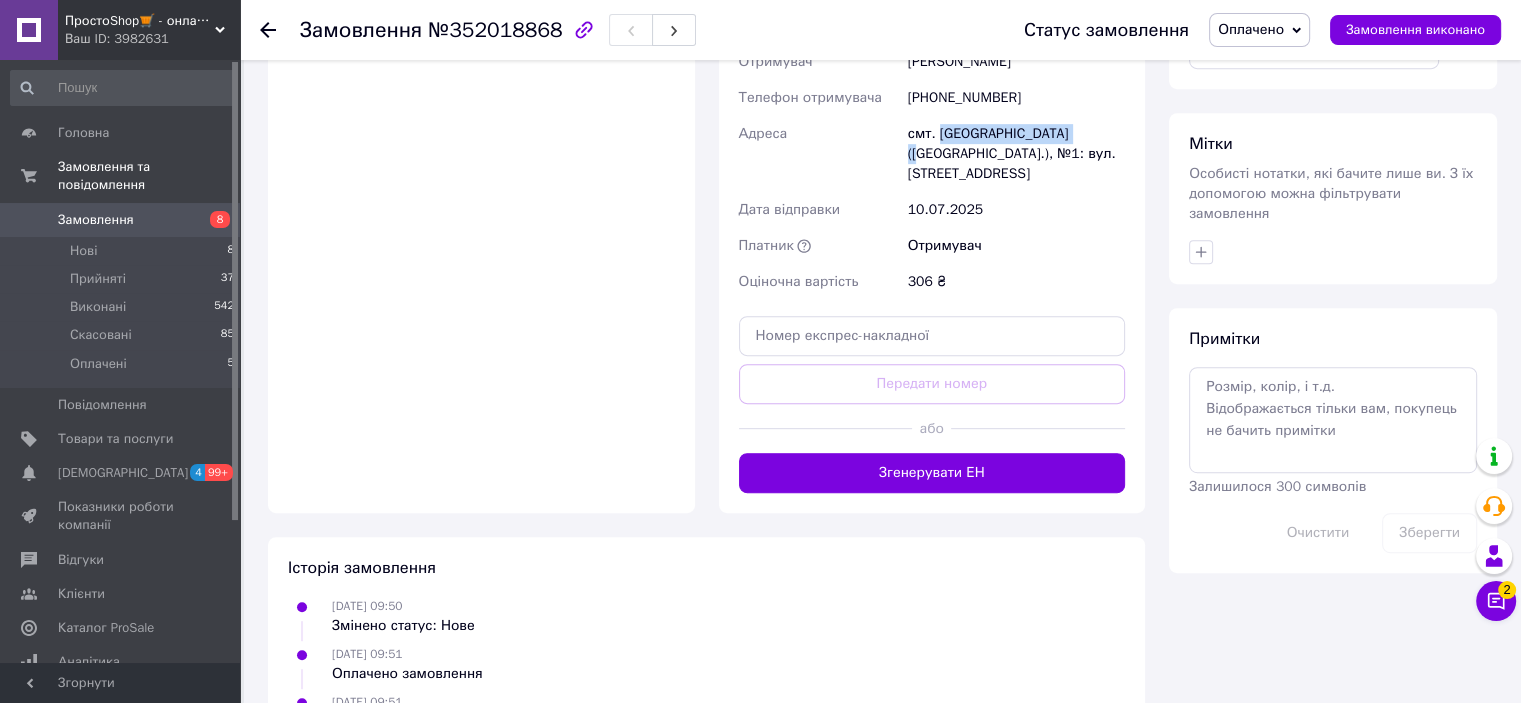 scroll, scrollTop: 800, scrollLeft: 0, axis: vertical 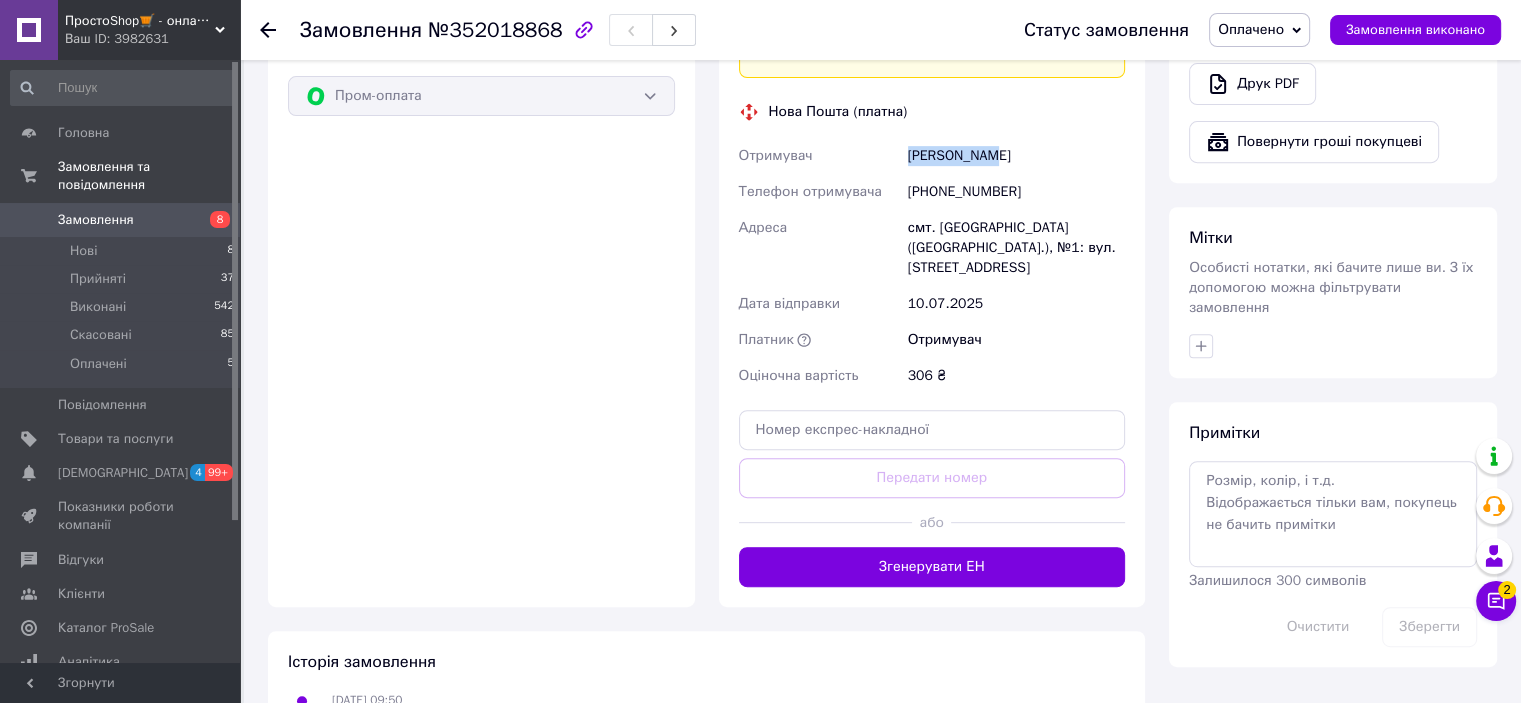 drag, startPoint x: 895, startPoint y: 123, endPoint x: 1001, endPoint y: 135, distance: 106.677086 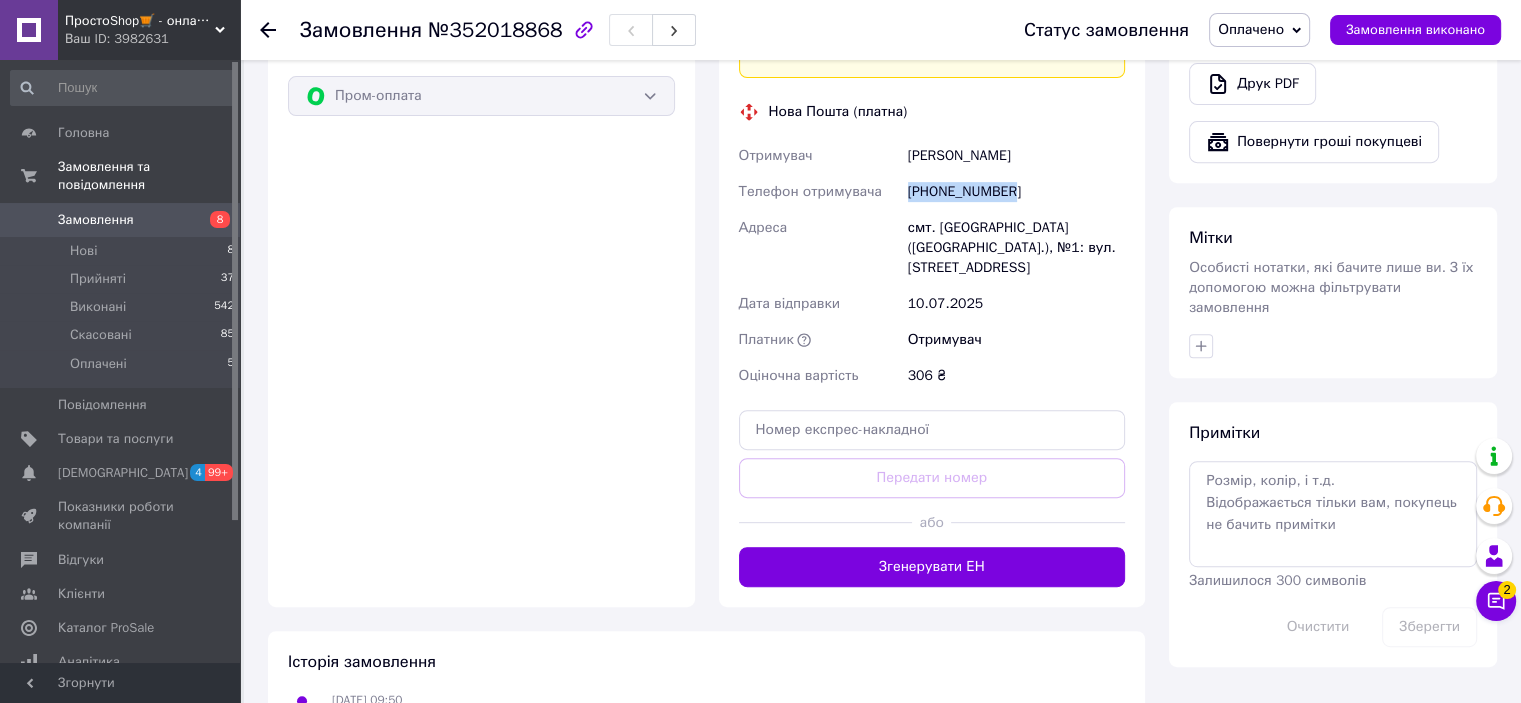 drag, startPoint x: 909, startPoint y: 175, endPoint x: 1034, endPoint y: 173, distance: 125.016 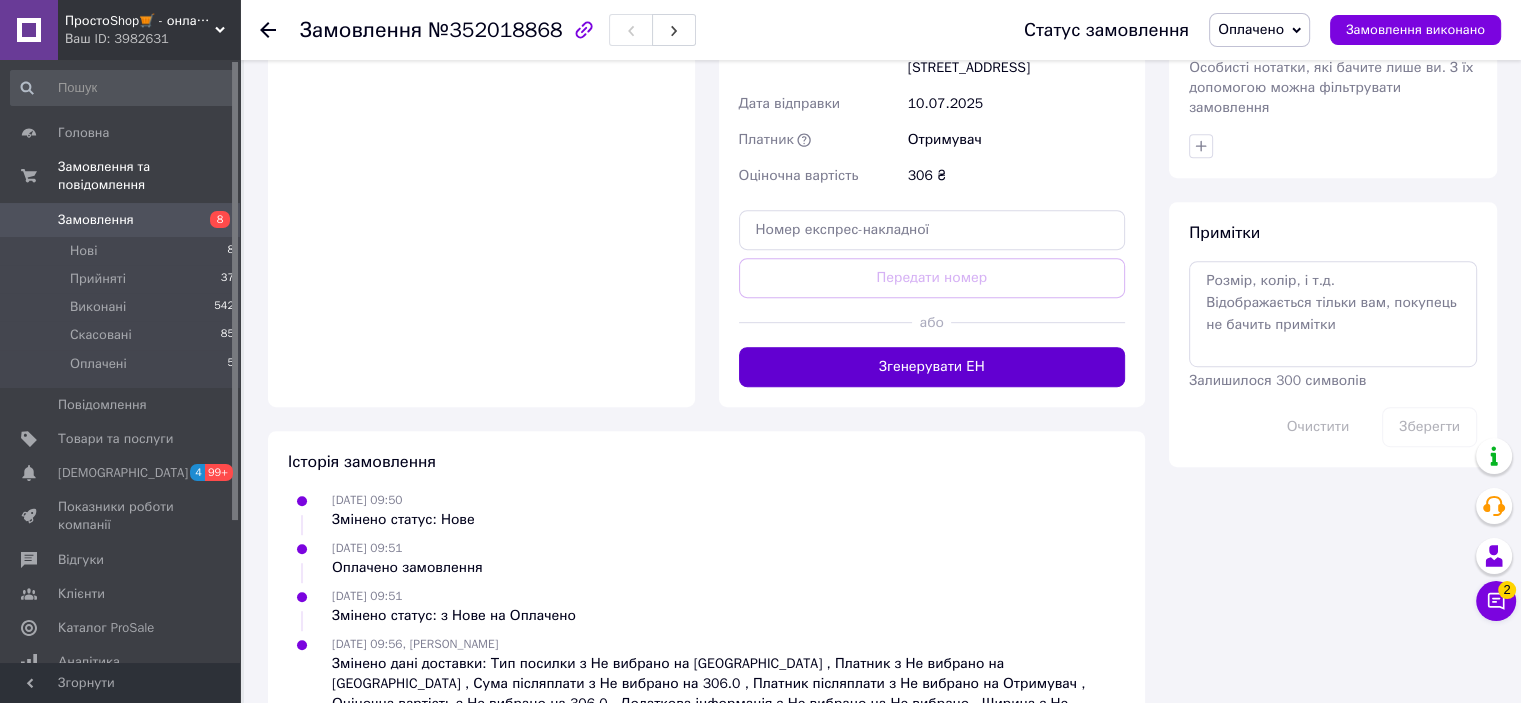 click on "Згенерувати ЕН" at bounding box center (932, 367) 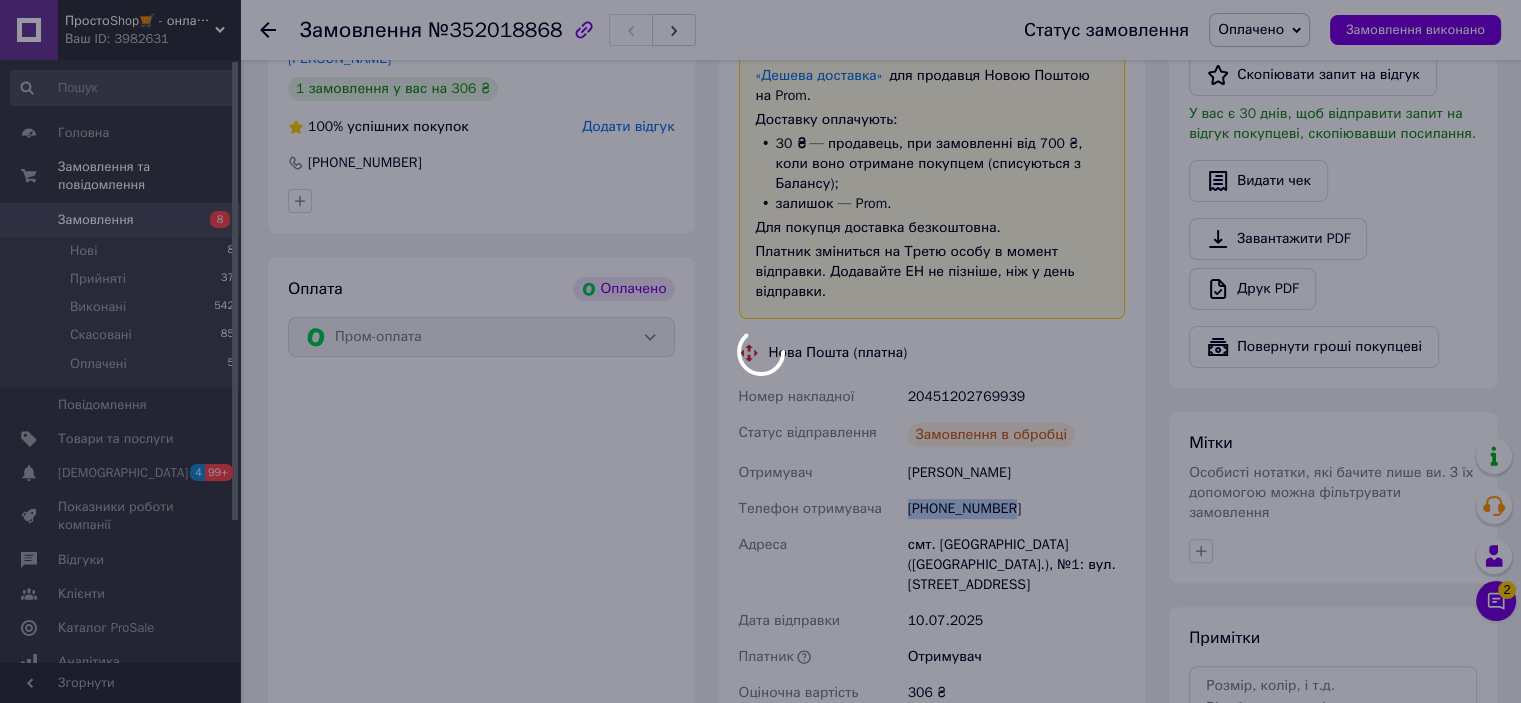 scroll, scrollTop: 600, scrollLeft: 0, axis: vertical 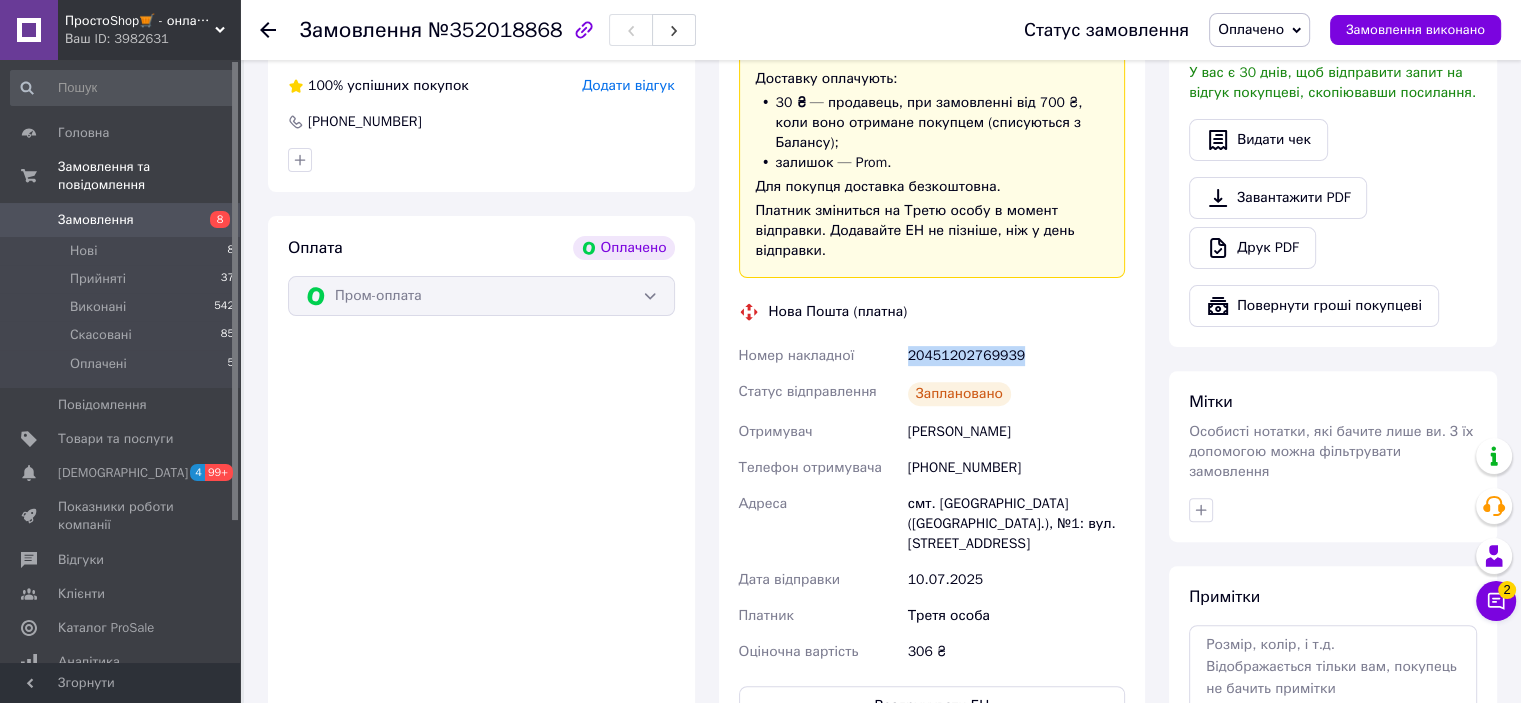 drag, startPoint x: 899, startPoint y: 330, endPoint x: 1044, endPoint y: 327, distance: 145.03104 